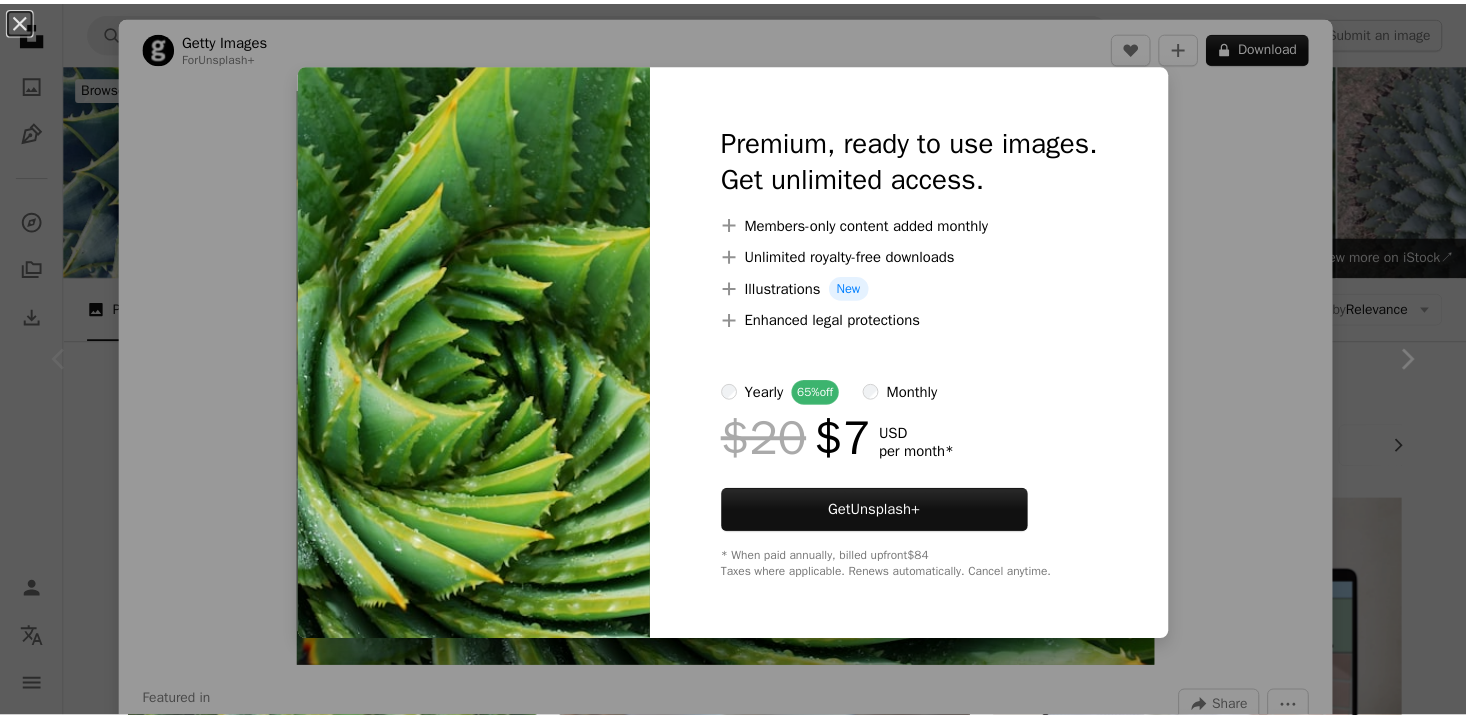 scroll, scrollTop: 318, scrollLeft: 0, axis: vertical 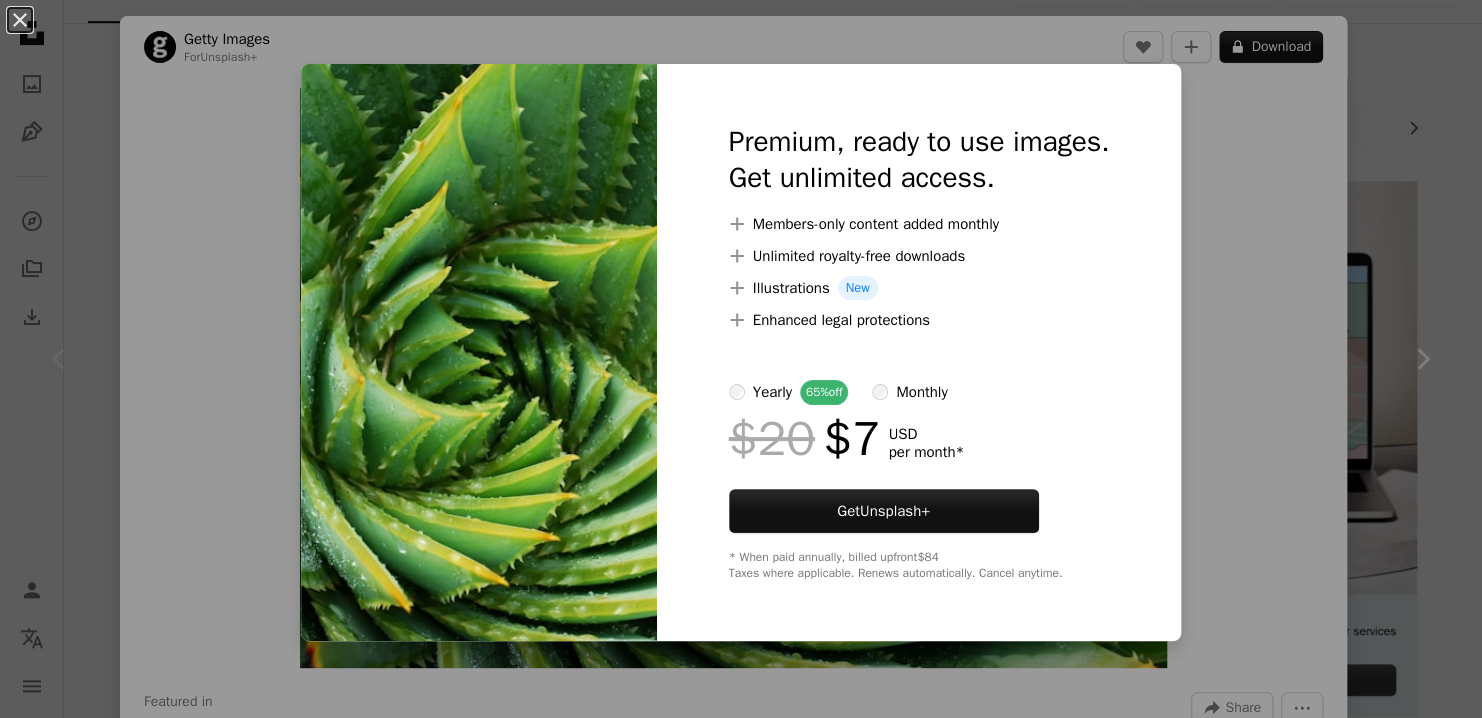 click on "An X shape Premium, ready to use images. Get unlimited access. A plus sign Members-only content added monthly A plus sign Unlimited royalty-free downloads A plus sign Illustrations  New A plus sign Enhanced legal protections yearly 65%  off monthly $20   $7 USD per month * Get  Unsplash+ * When paid annually, billed upfront  $84 Taxes where applicable. Renews automatically. Cancel anytime." at bounding box center (741, 359) 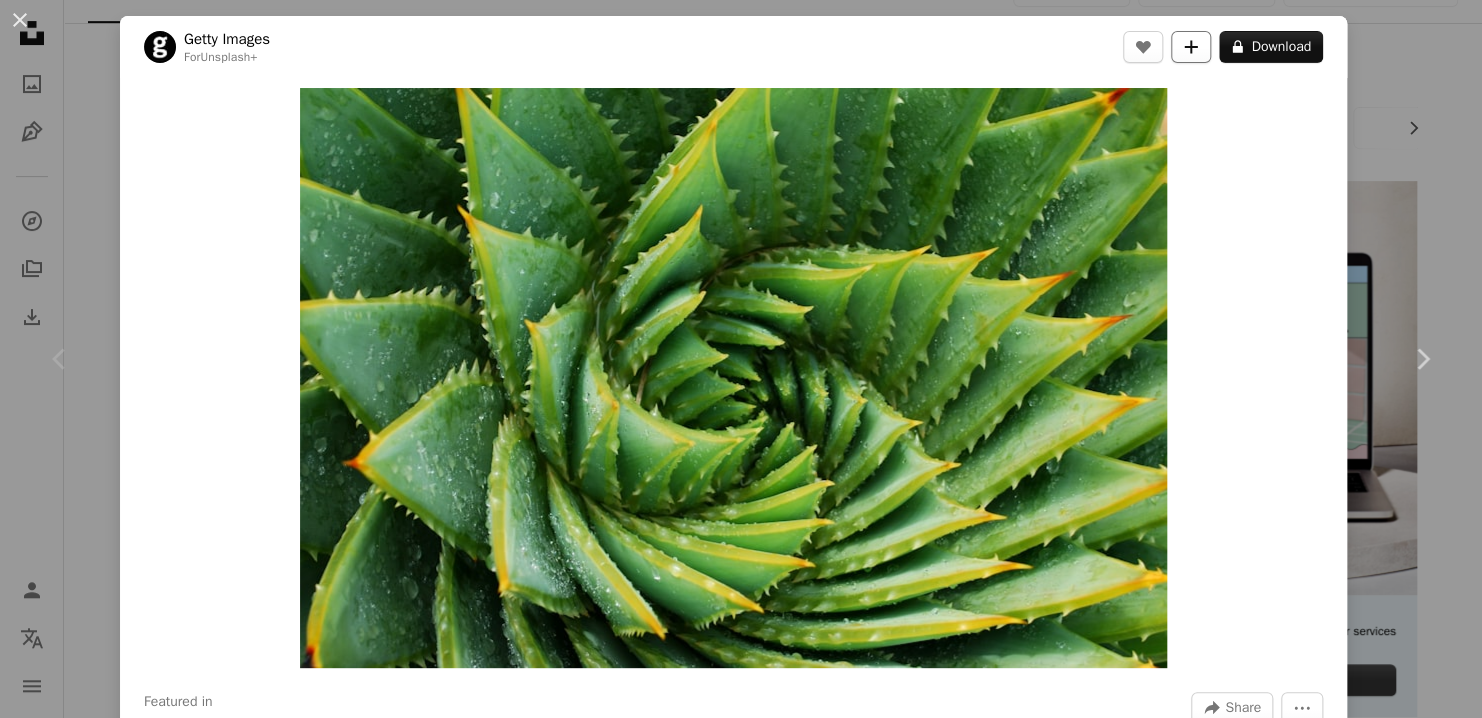 click on "A plus sign" 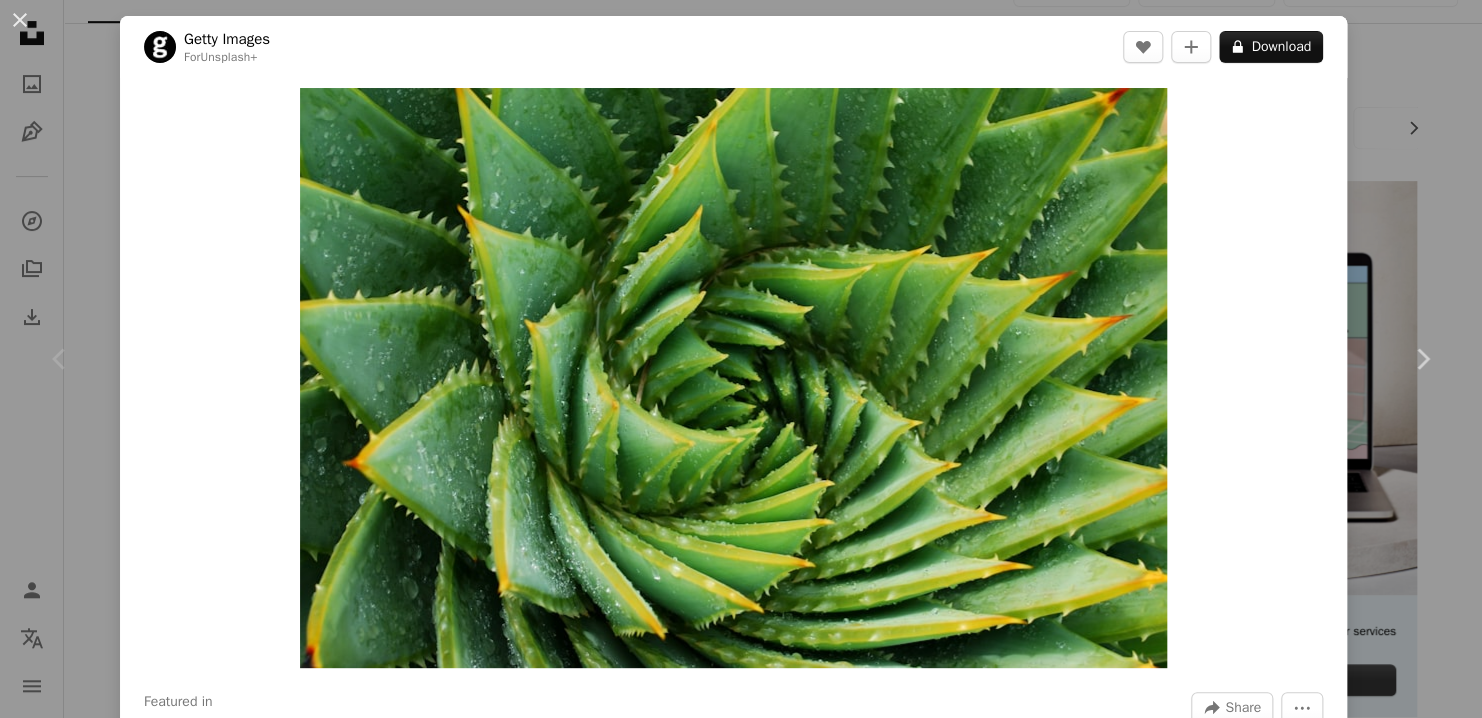 click on "Join Unsplash Already have an account?  Login First name Last name Email Username  (only letters, numbers and underscores) Password  (min. 8 char) Join By joining, you agree to the  Terms  and  Privacy Policy ." at bounding box center [881, 4883] 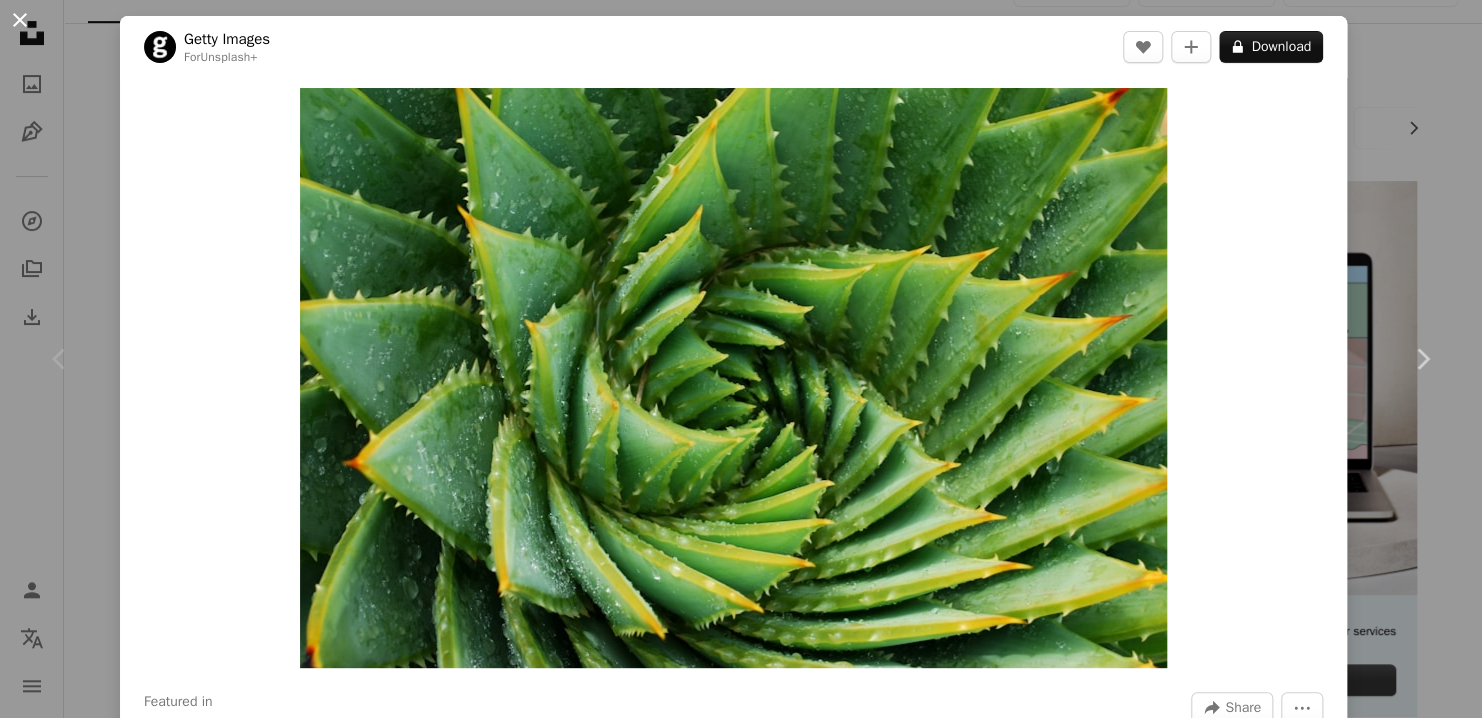 click on "An X shape" at bounding box center [20, 20] 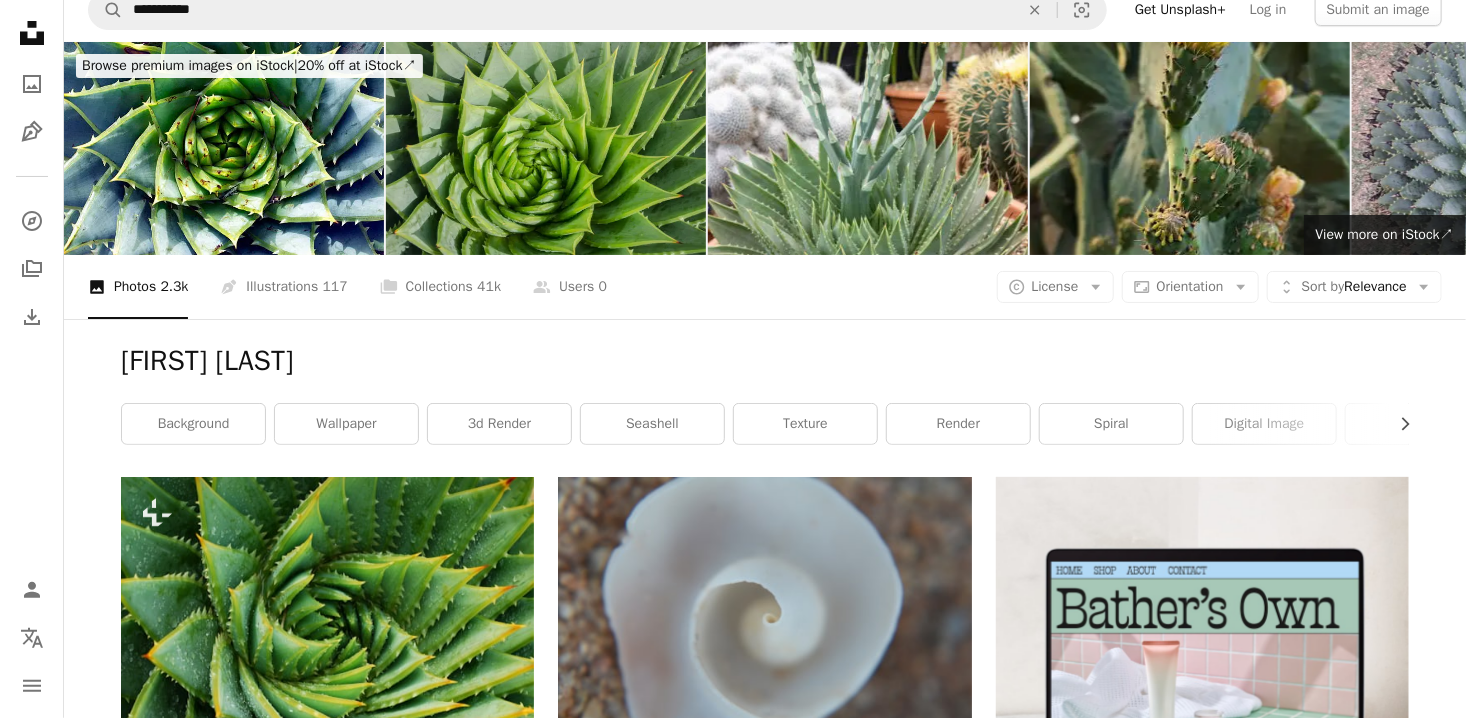 scroll, scrollTop: 0, scrollLeft: 0, axis: both 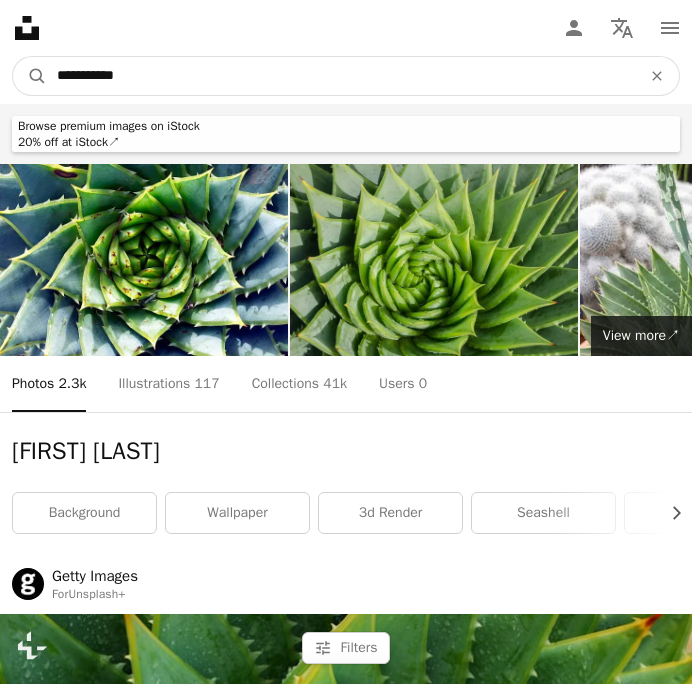 drag, startPoint x: 156, startPoint y: 85, endPoint x: 52, endPoint y: 93, distance: 104.307236 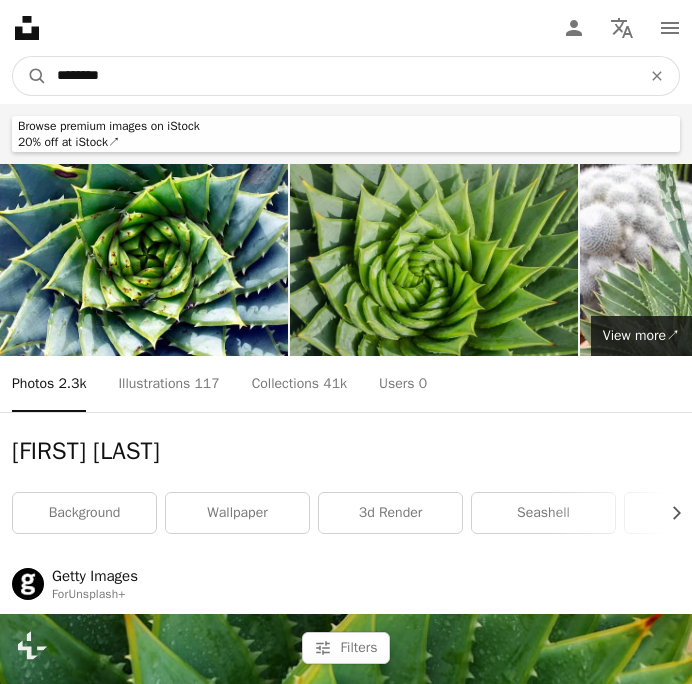 type on "*********" 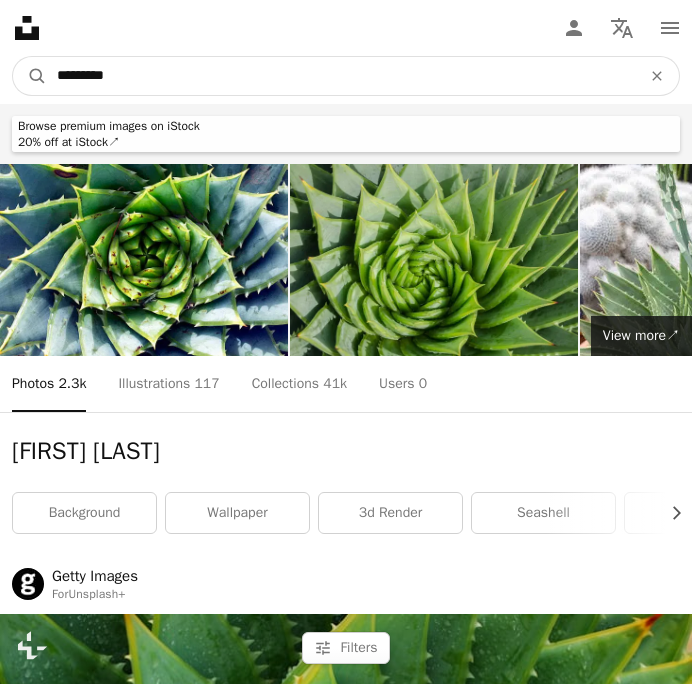click on "A magnifying glass" at bounding box center (30, 76) 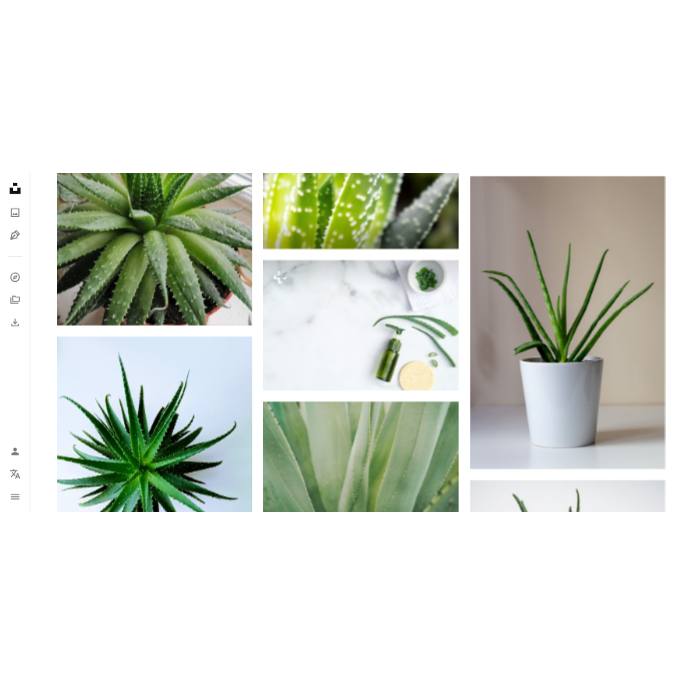 scroll, scrollTop: 2240, scrollLeft: 0, axis: vertical 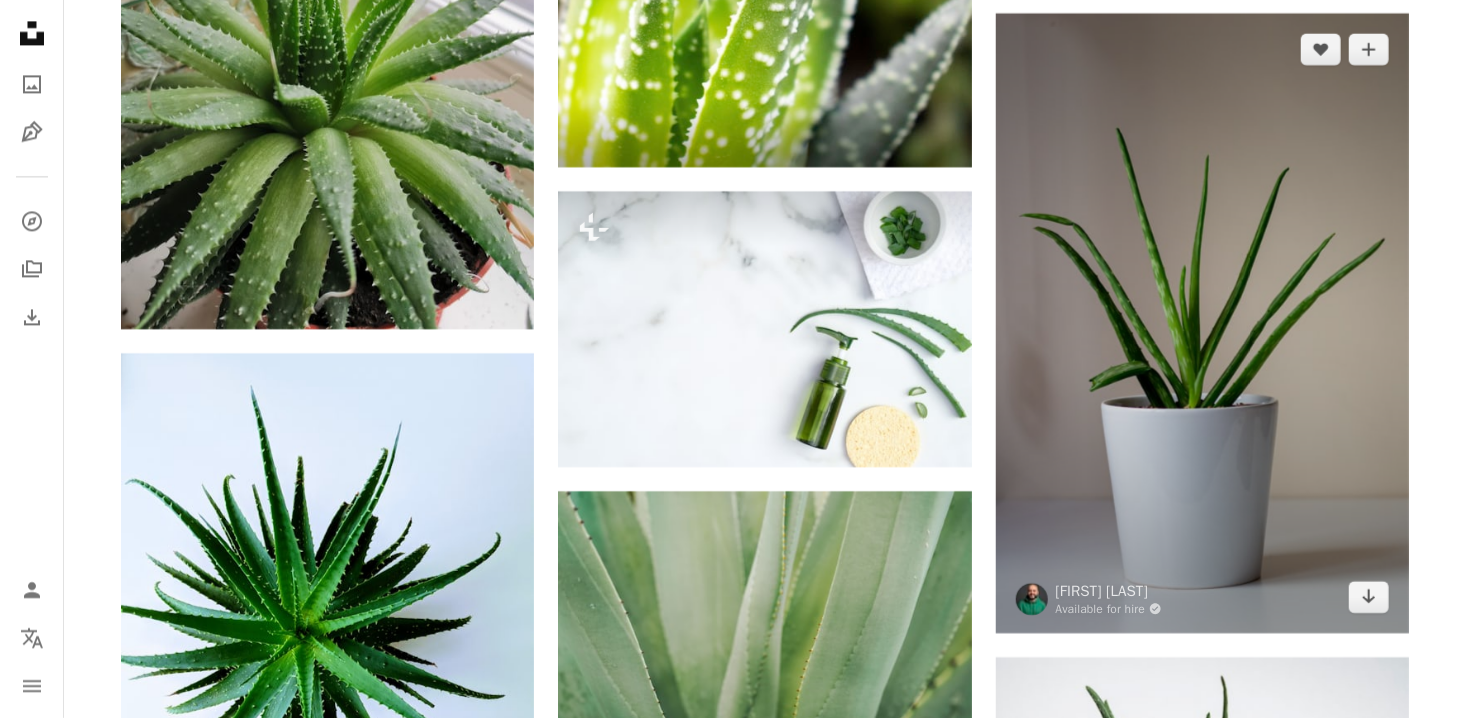 drag, startPoint x: 1219, startPoint y: 434, endPoint x: 1338, endPoint y: 386, distance: 128.31601 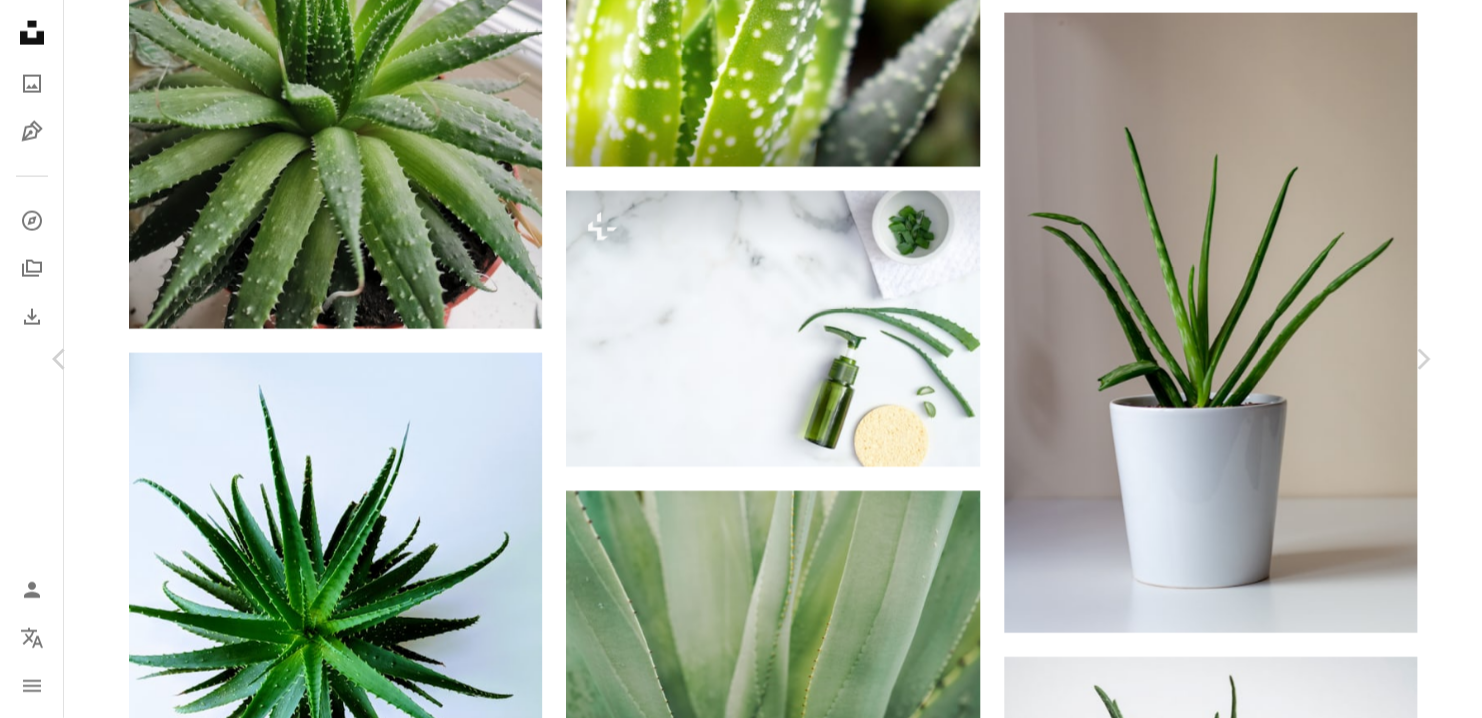 click on "Download free" at bounding box center (1233, 3254) 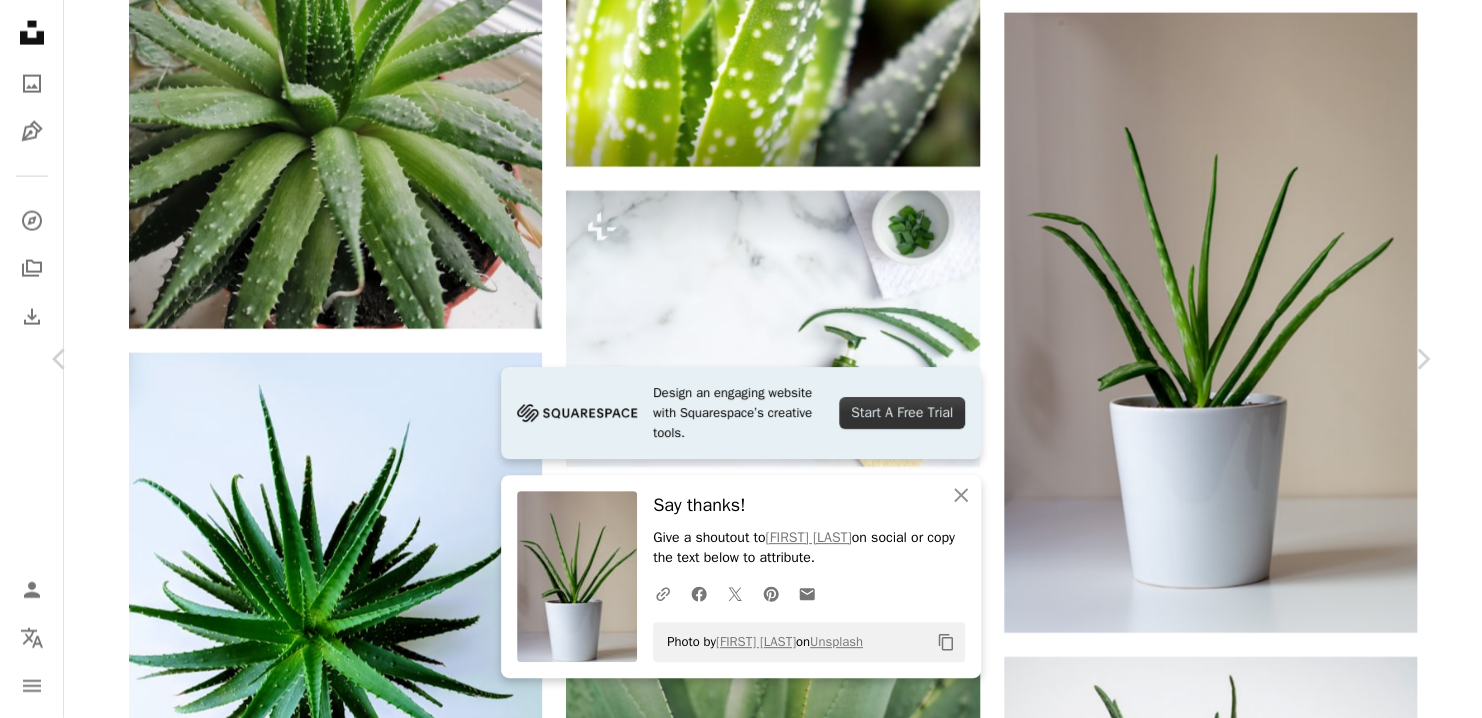 drag, startPoint x: 873, startPoint y: 638, endPoint x: 650, endPoint y: 642, distance: 223.03587 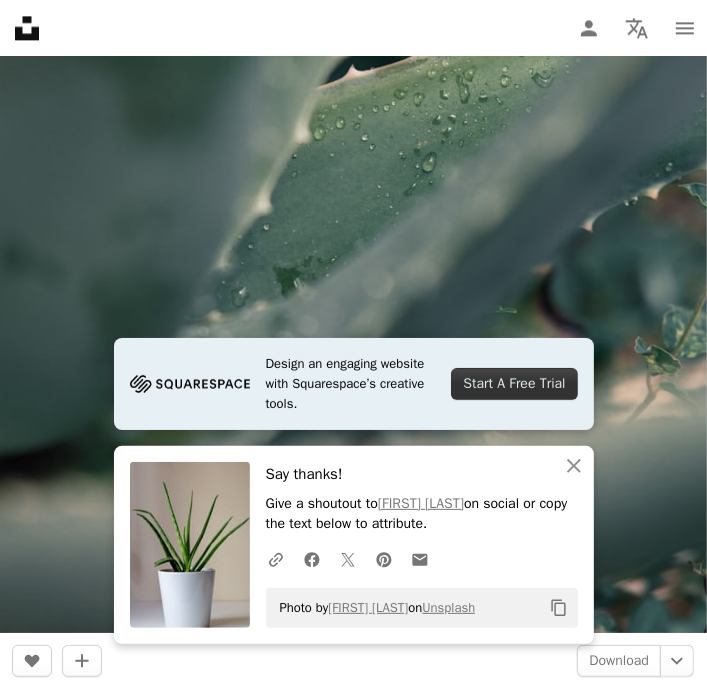 click on "An X shape" at bounding box center [20, 18868] 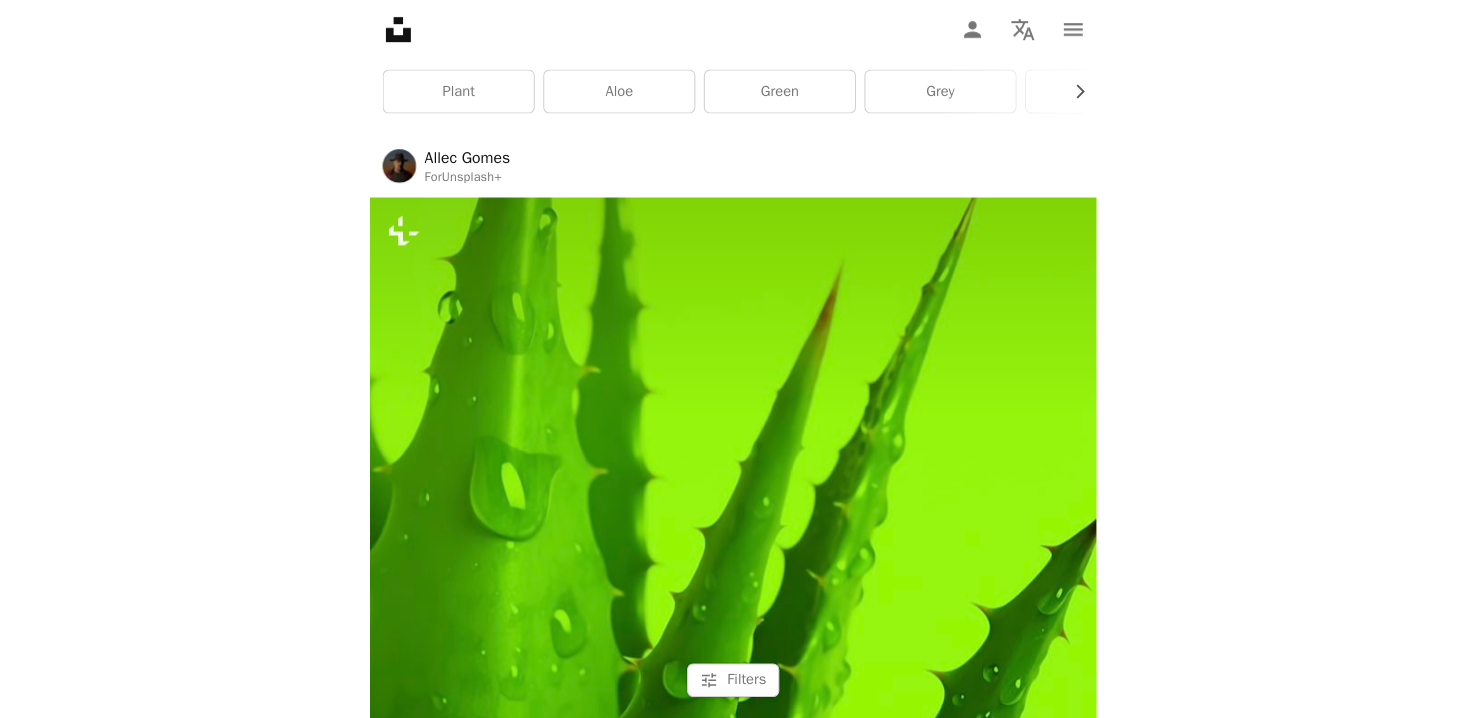 scroll, scrollTop: 0, scrollLeft: 0, axis: both 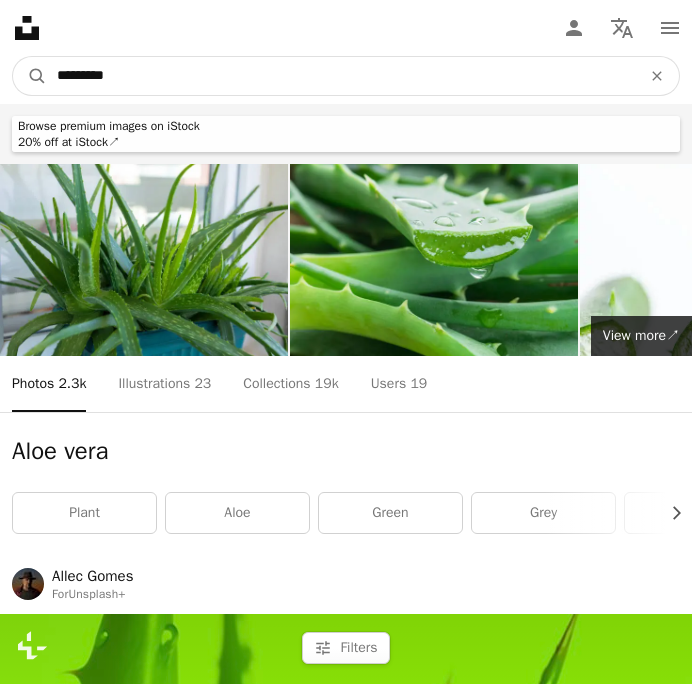 click on "*********" at bounding box center (341, 76) 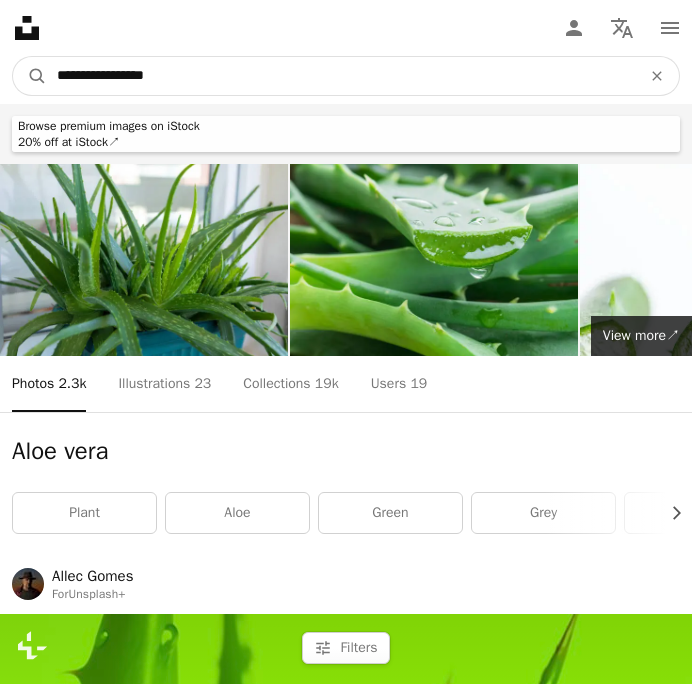 type on "**********" 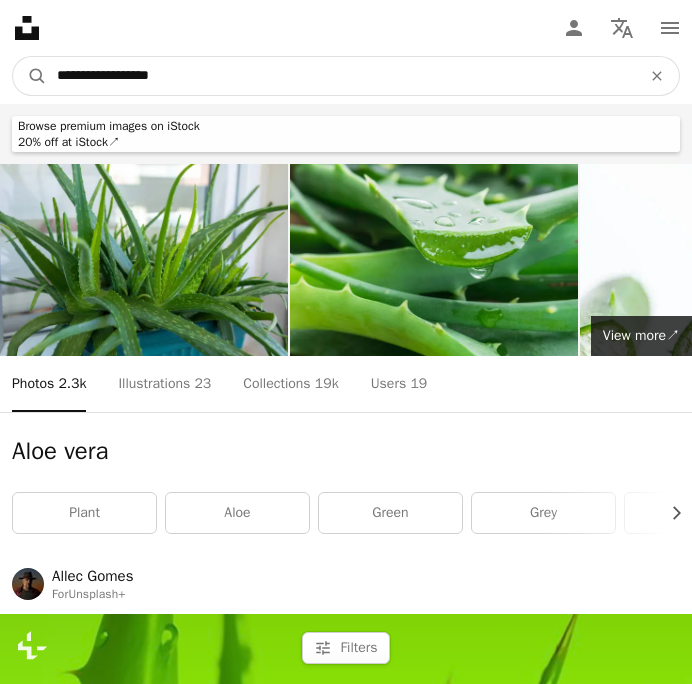 click on "A magnifying glass" at bounding box center [30, 76] 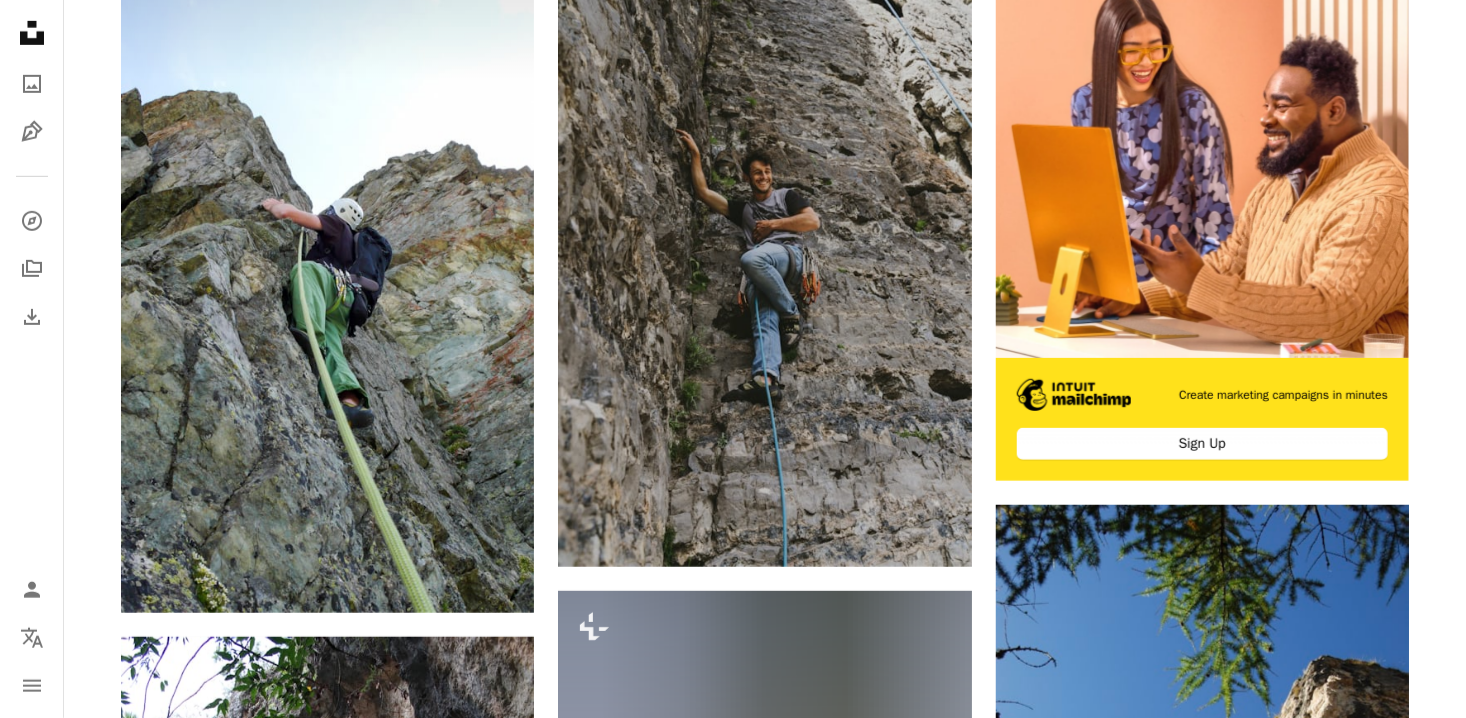 scroll, scrollTop: 0, scrollLeft: 0, axis: both 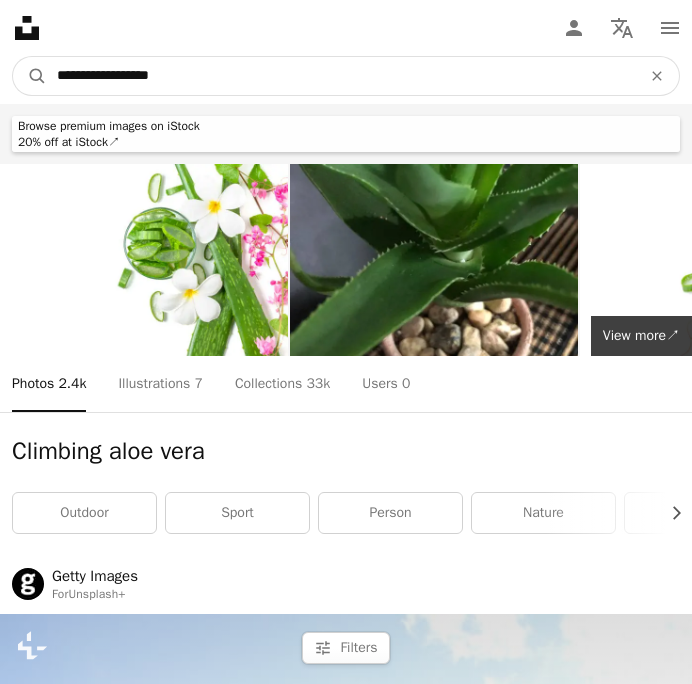 drag, startPoint x: 181, startPoint y: 79, endPoint x: 50, endPoint y: 76, distance: 131.03435 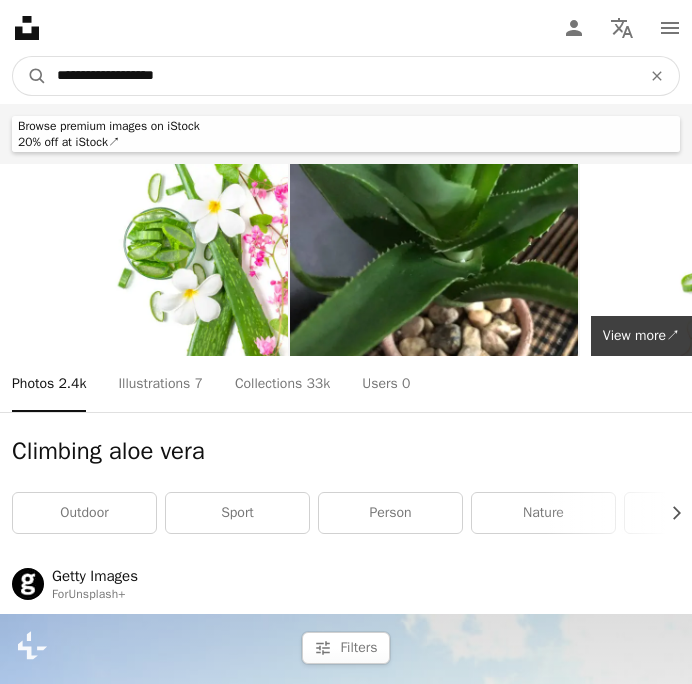 type on "**********" 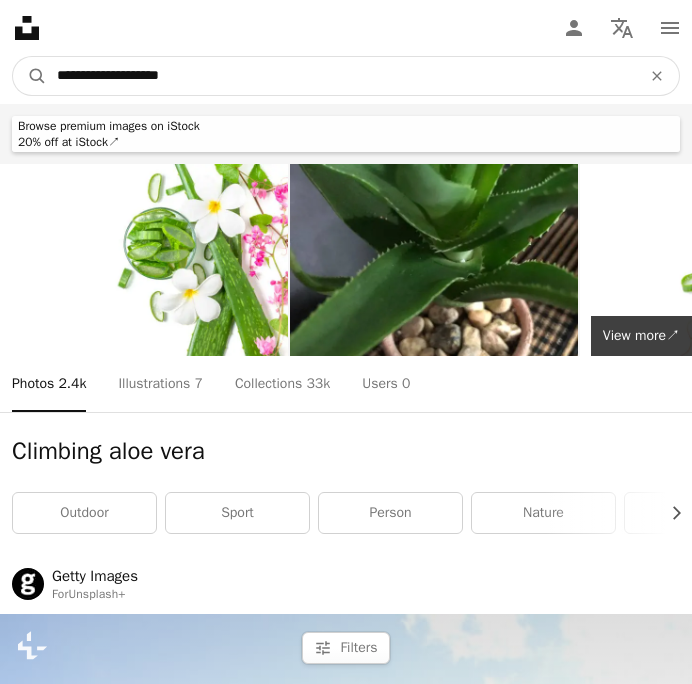 click on "A magnifying glass" at bounding box center (30, 76) 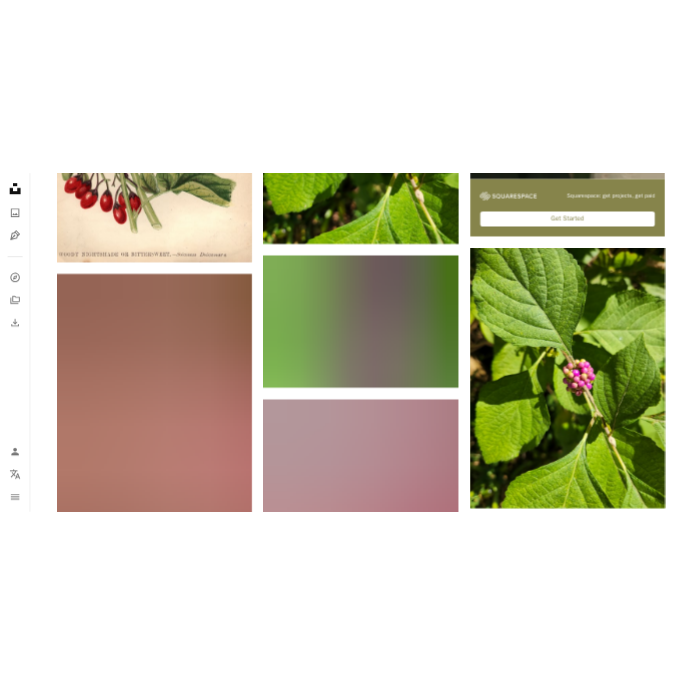 scroll, scrollTop: 920, scrollLeft: 0, axis: vertical 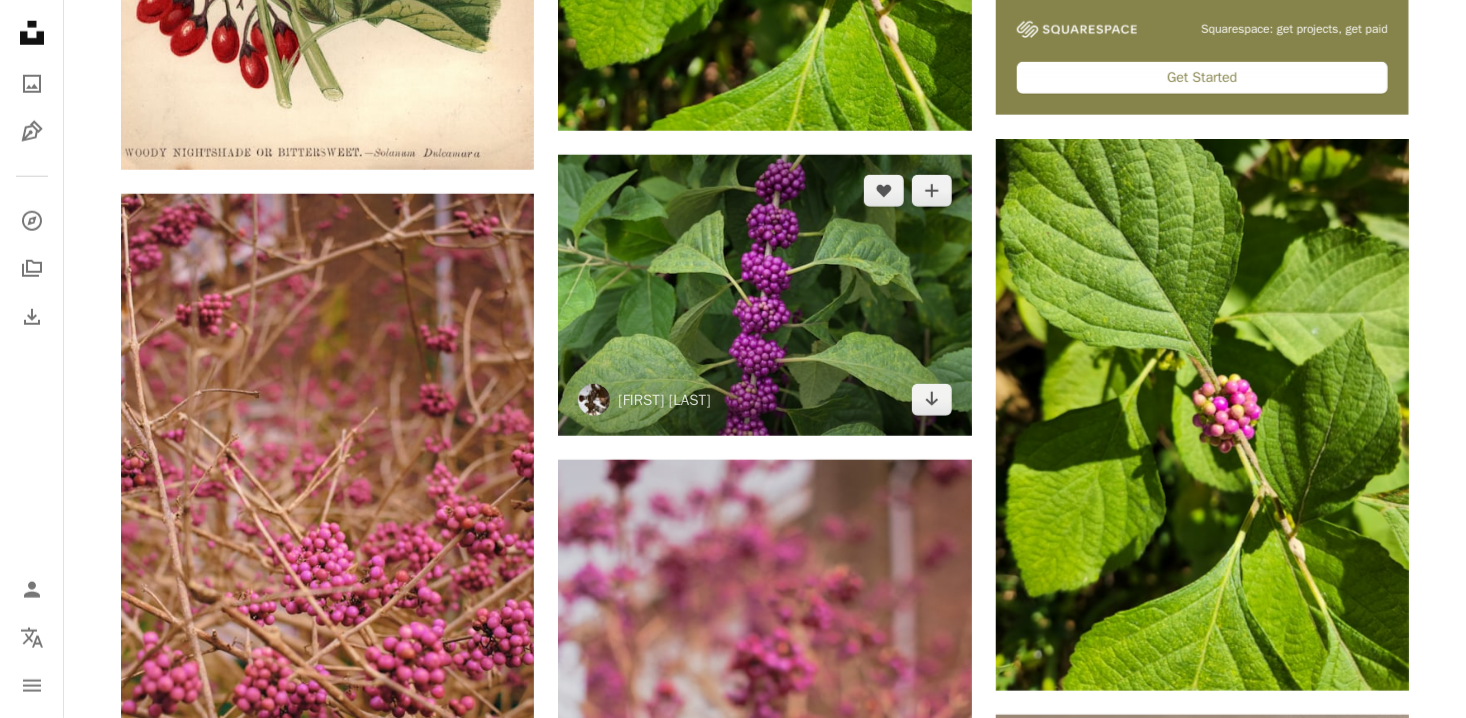 click at bounding box center [764, 295] 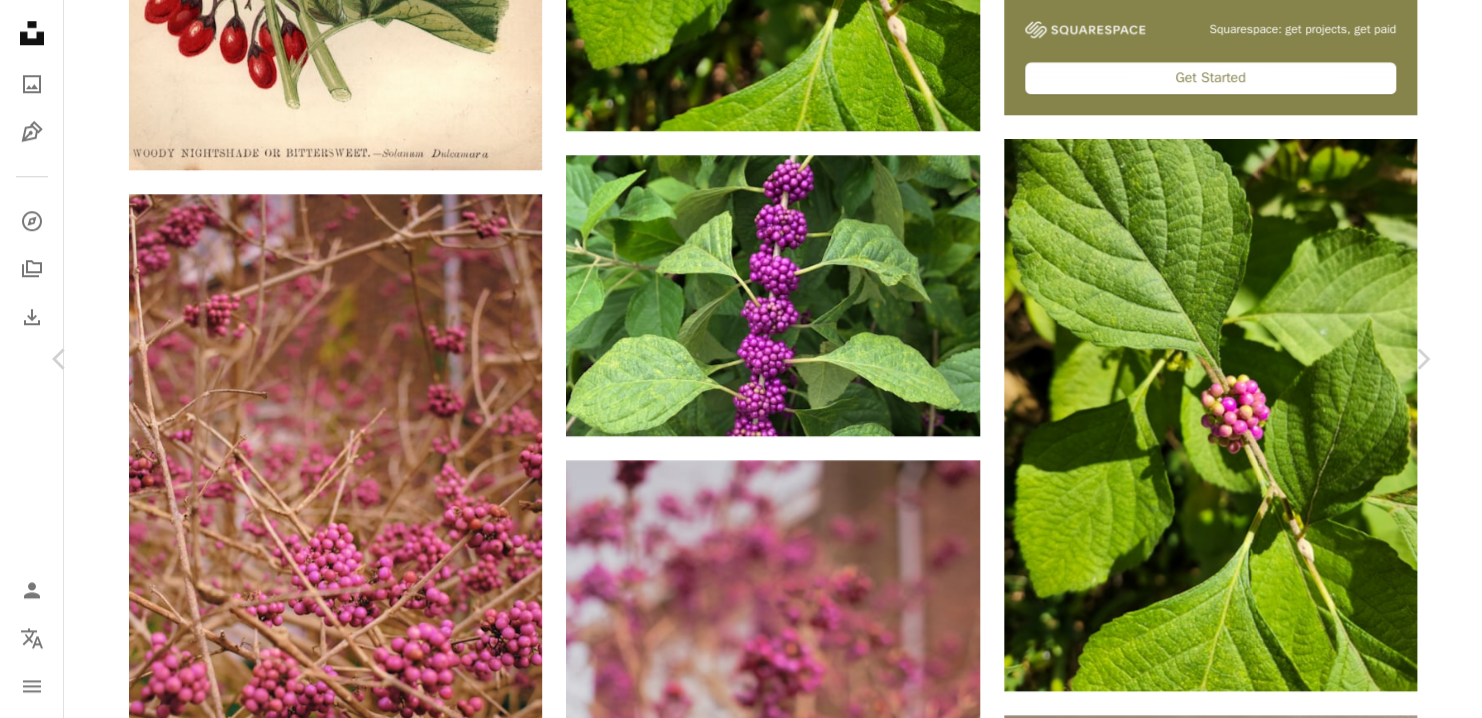 click on "Download free" at bounding box center (1233, 4629) 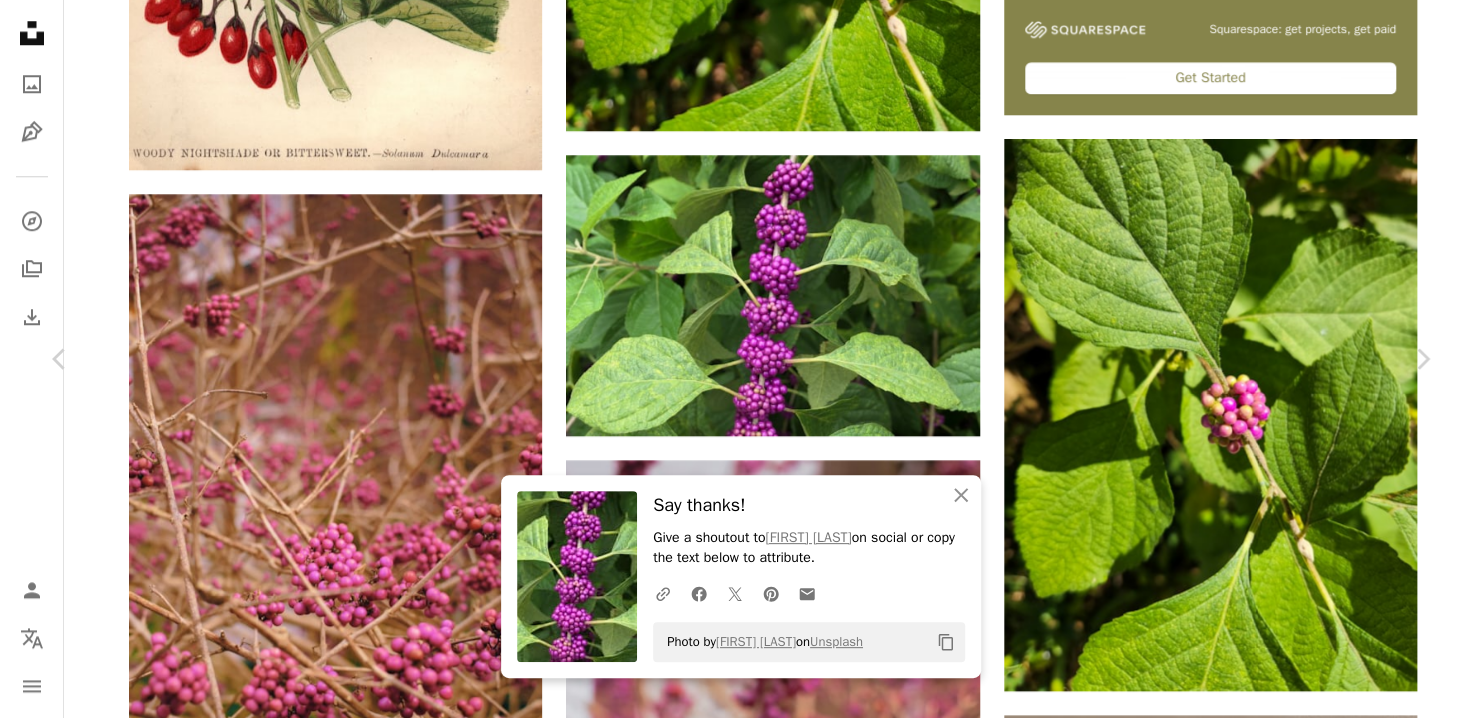 drag, startPoint x: 901, startPoint y: 640, endPoint x: 636, endPoint y: 650, distance: 265.1886 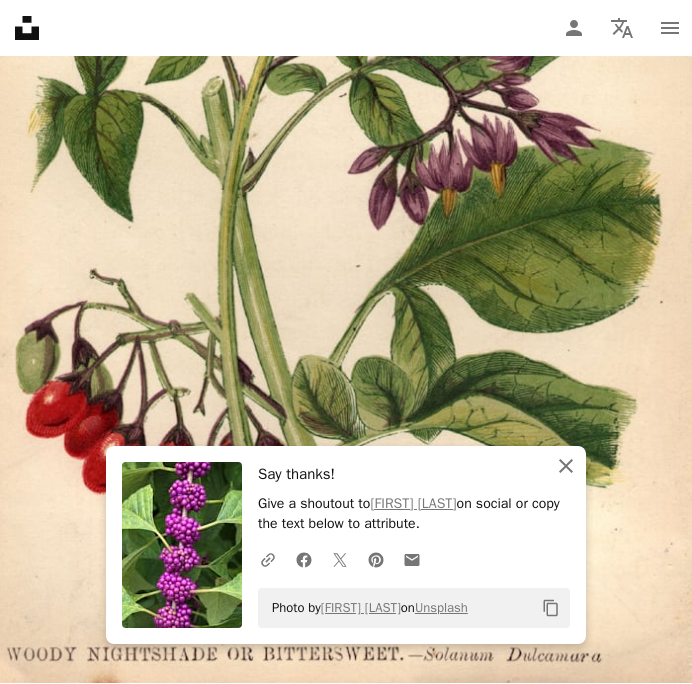click on "An X shape" 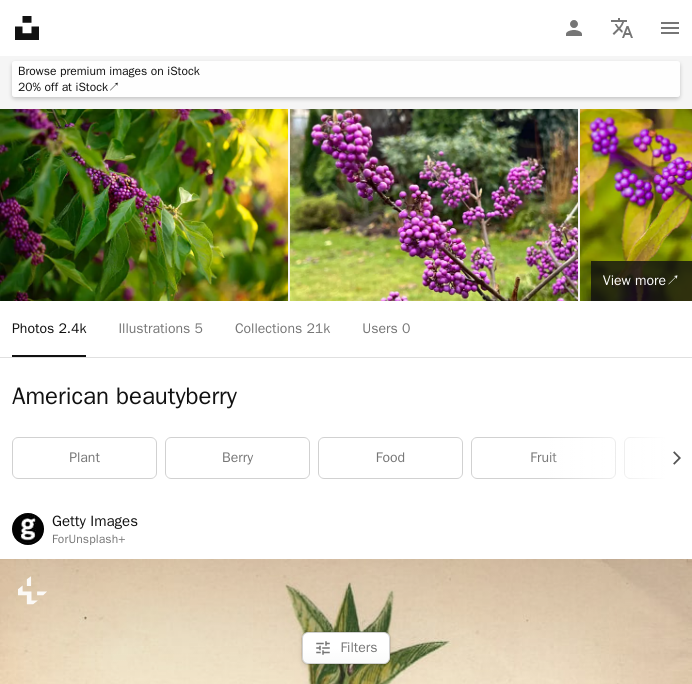 scroll, scrollTop: 0, scrollLeft: 0, axis: both 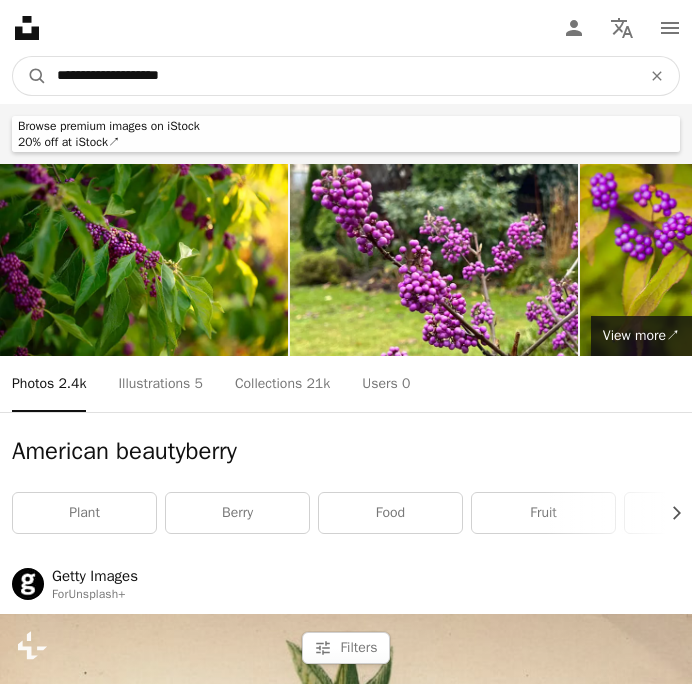 drag, startPoint x: 198, startPoint y: 75, endPoint x: -30, endPoint y: 91, distance: 228.56071 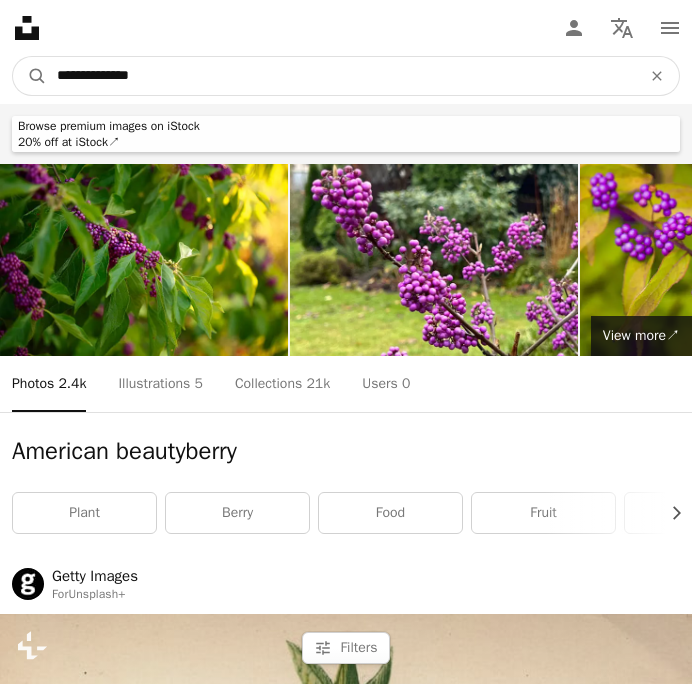 type on "**********" 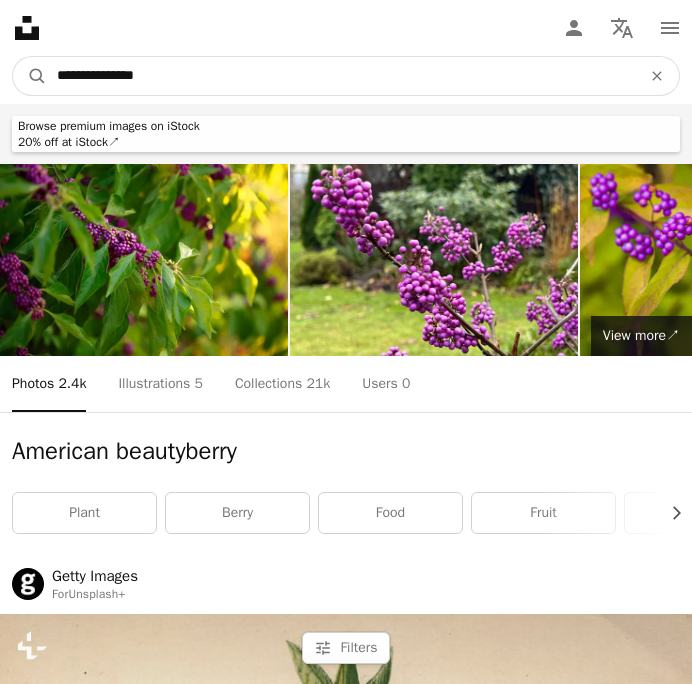 click on "A magnifying glass" at bounding box center (30, 76) 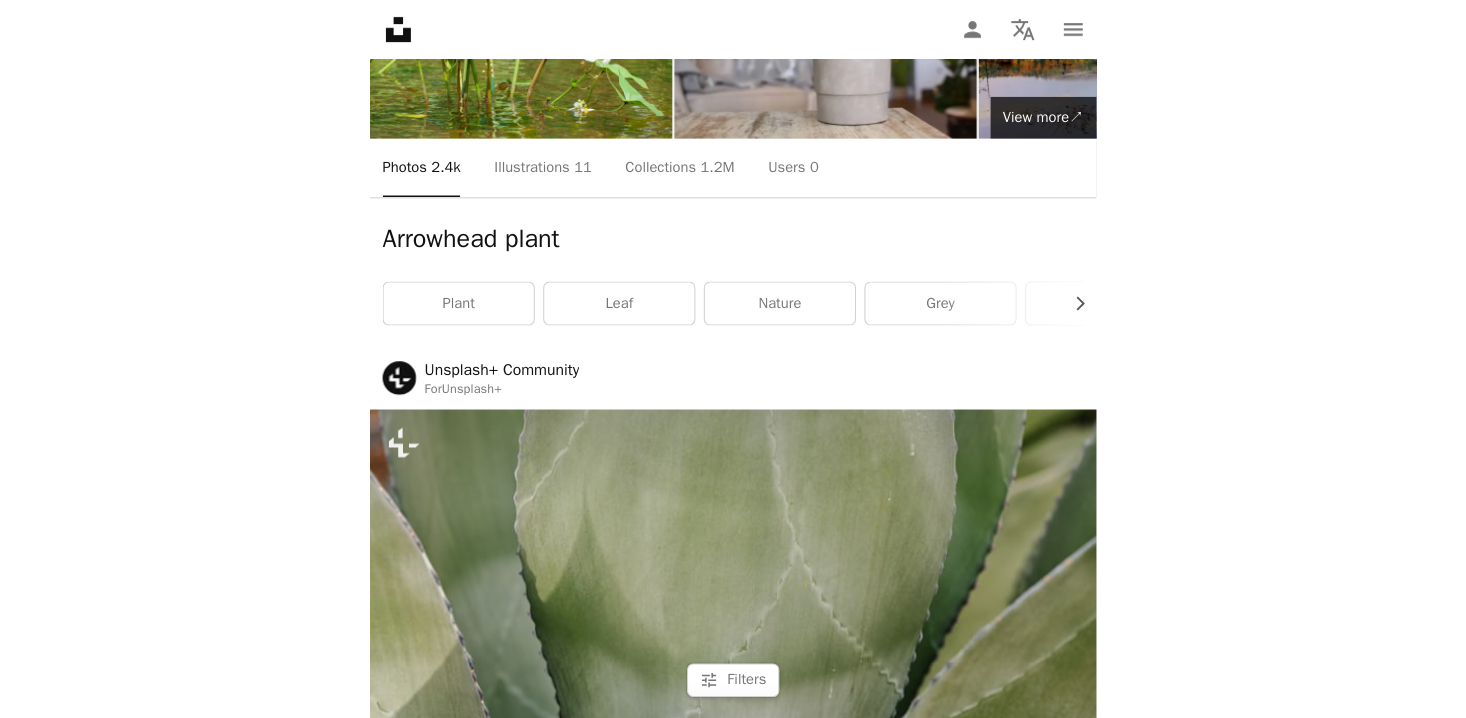 scroll, scrollTop: 279, scrollLeft: 0, axis: vertical 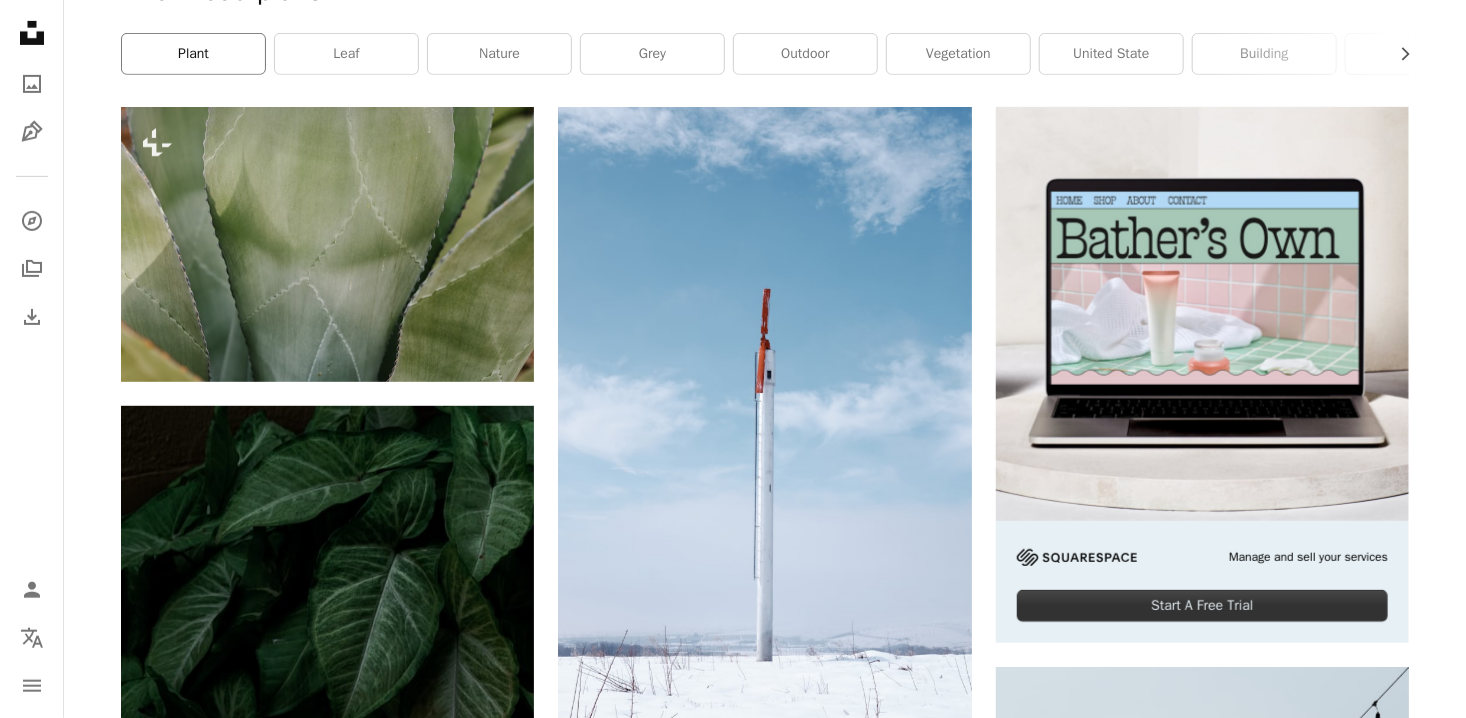 click on "plant" at bounding box center [193, 54] 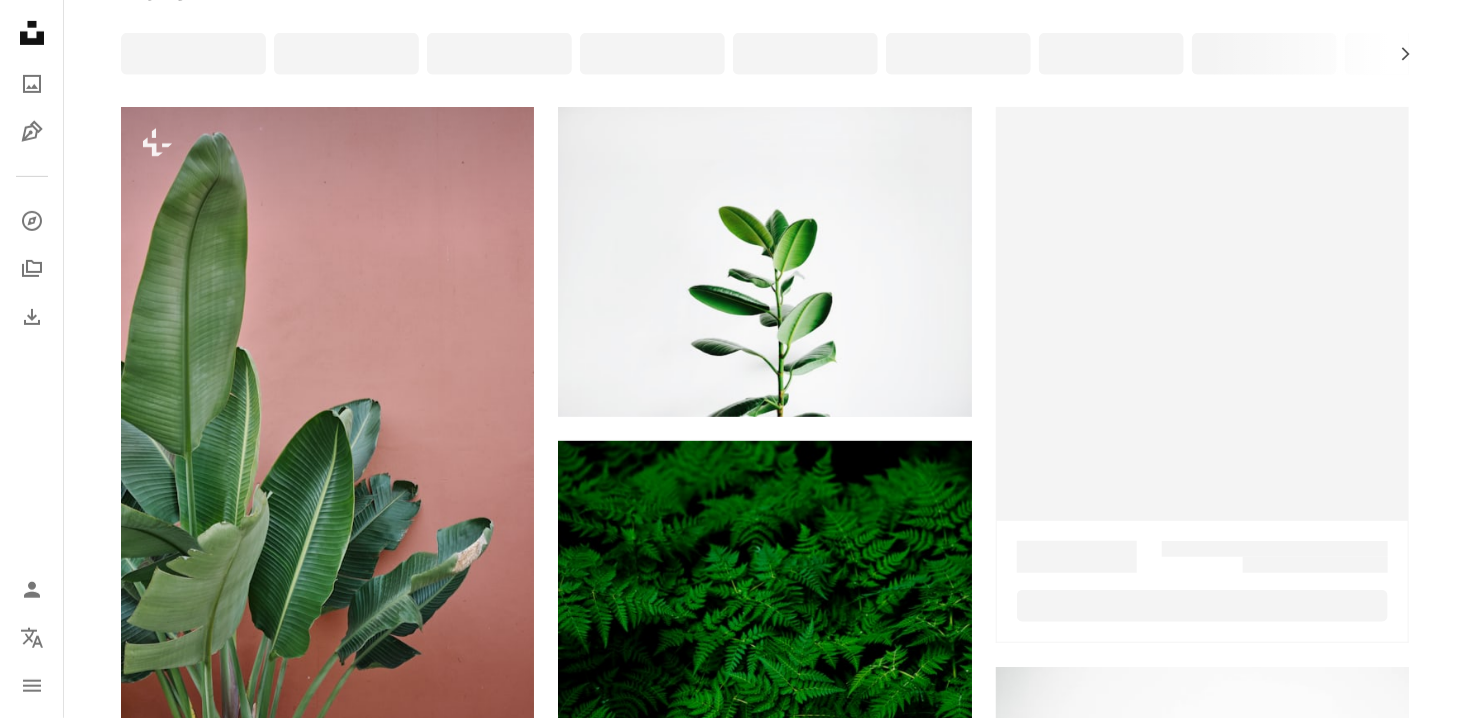 scroll, scrollTop: 0, scrollLeft: 0, axis: both 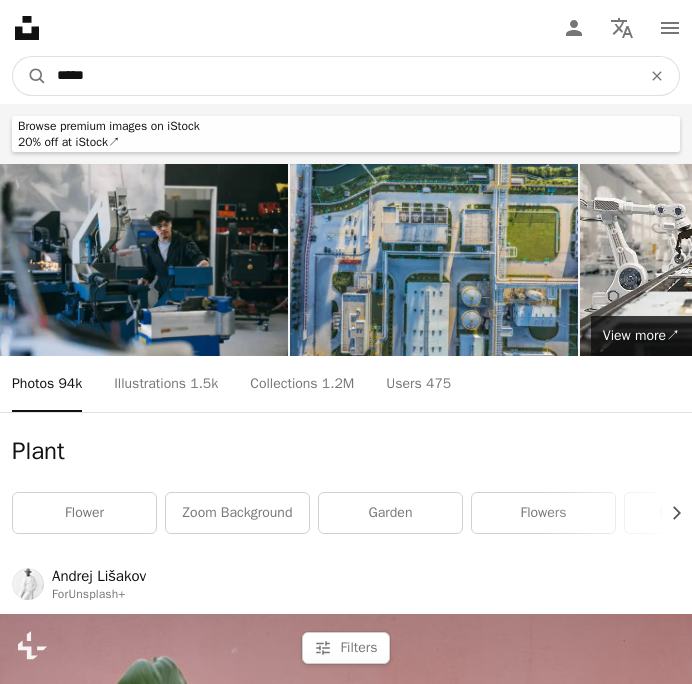 click on "*****" at bounding box center (341, 76) 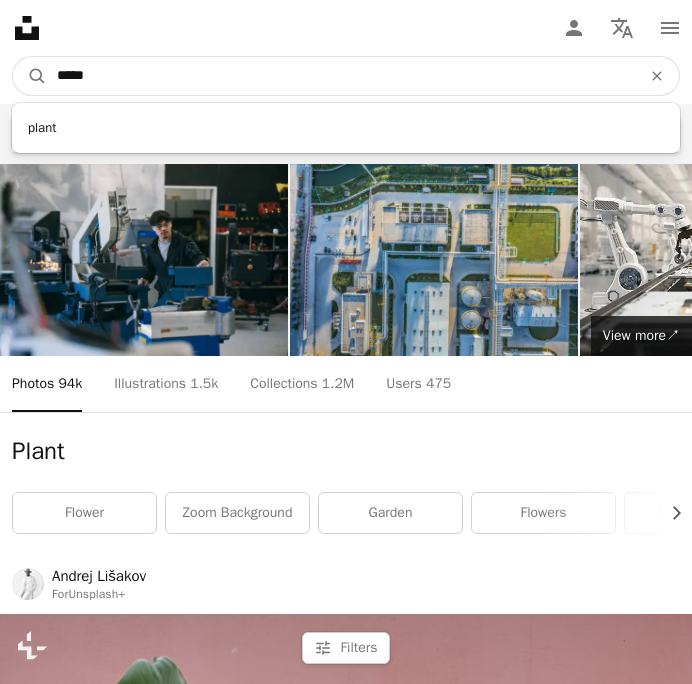 drag, startPoint x: 105, startPoint y: 85, endPoint x: 47, endPoint y: 73, distance: 59.22837 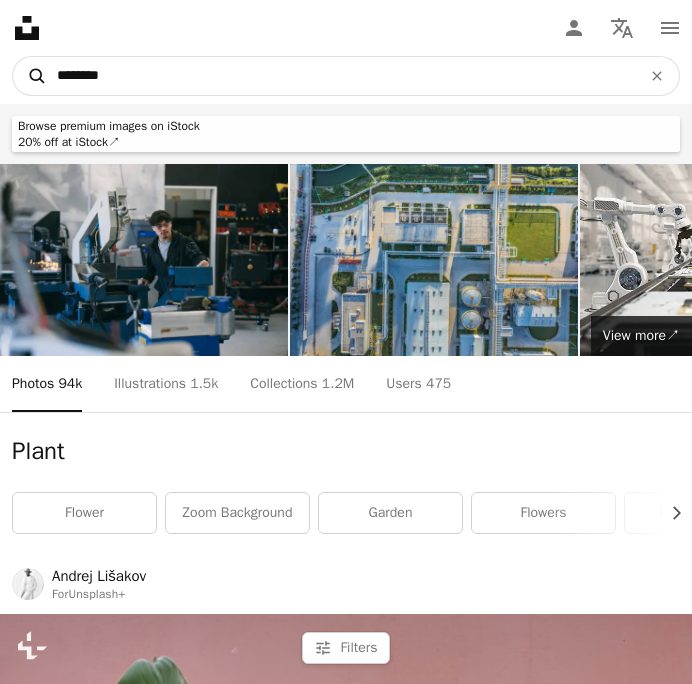 type on "*********" 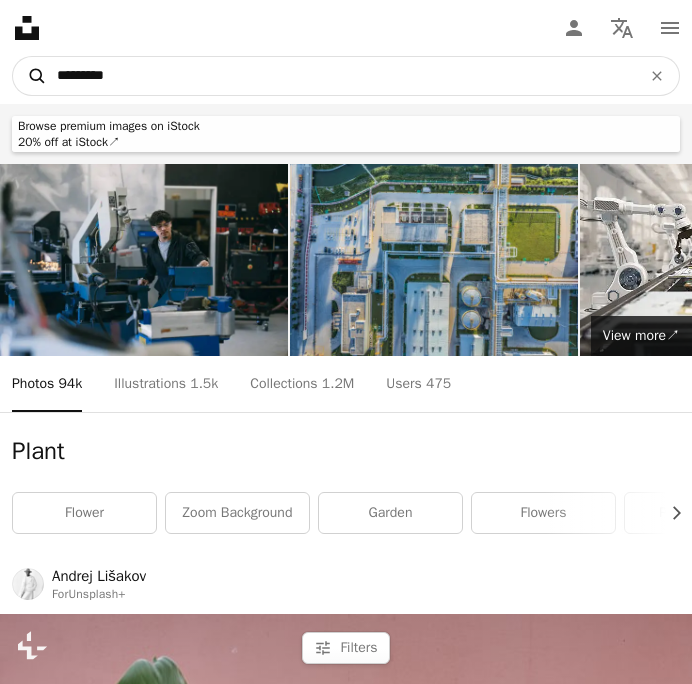 click on "A magnifying glass" at bounding box center (30, 76) 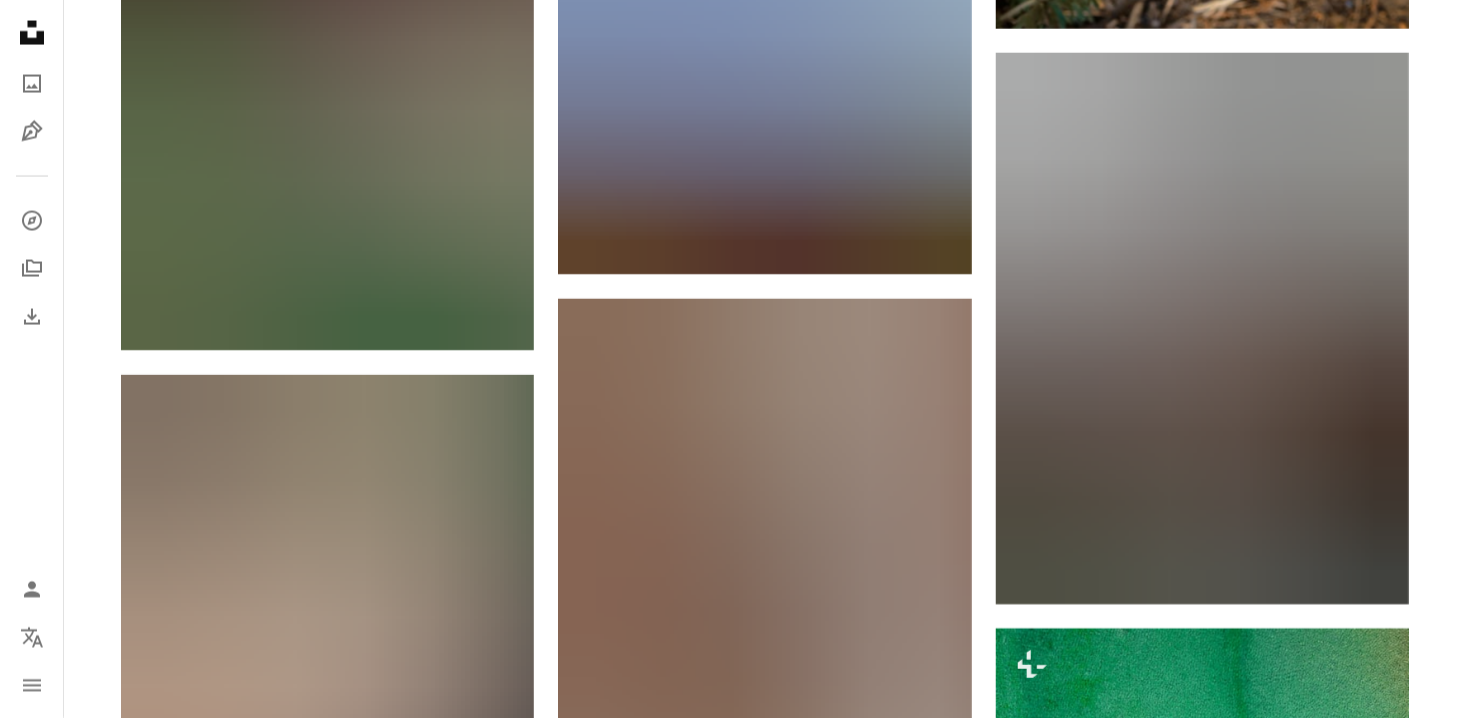 scroll, scrollTop: 0, scrollLeft: 0, axis: both 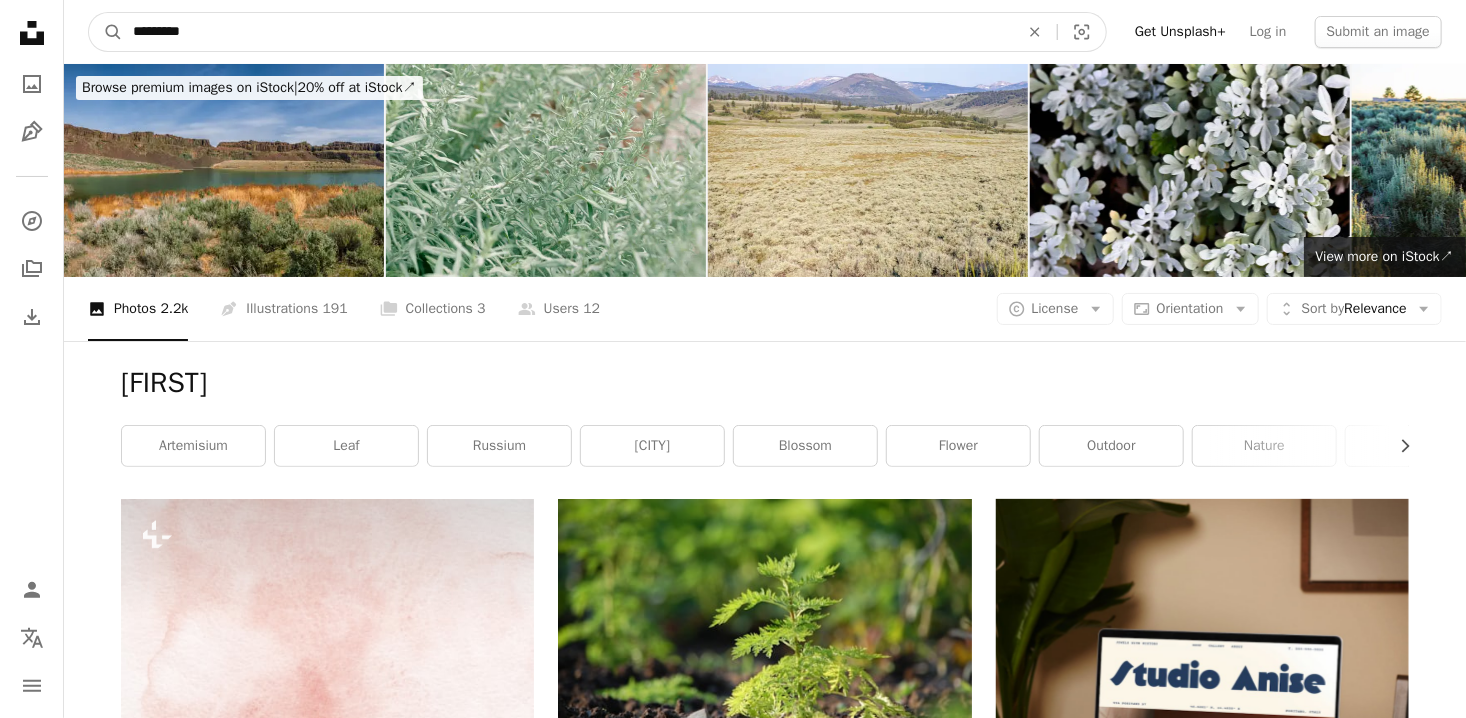 click on "*********" at bounding box center [568, 32] 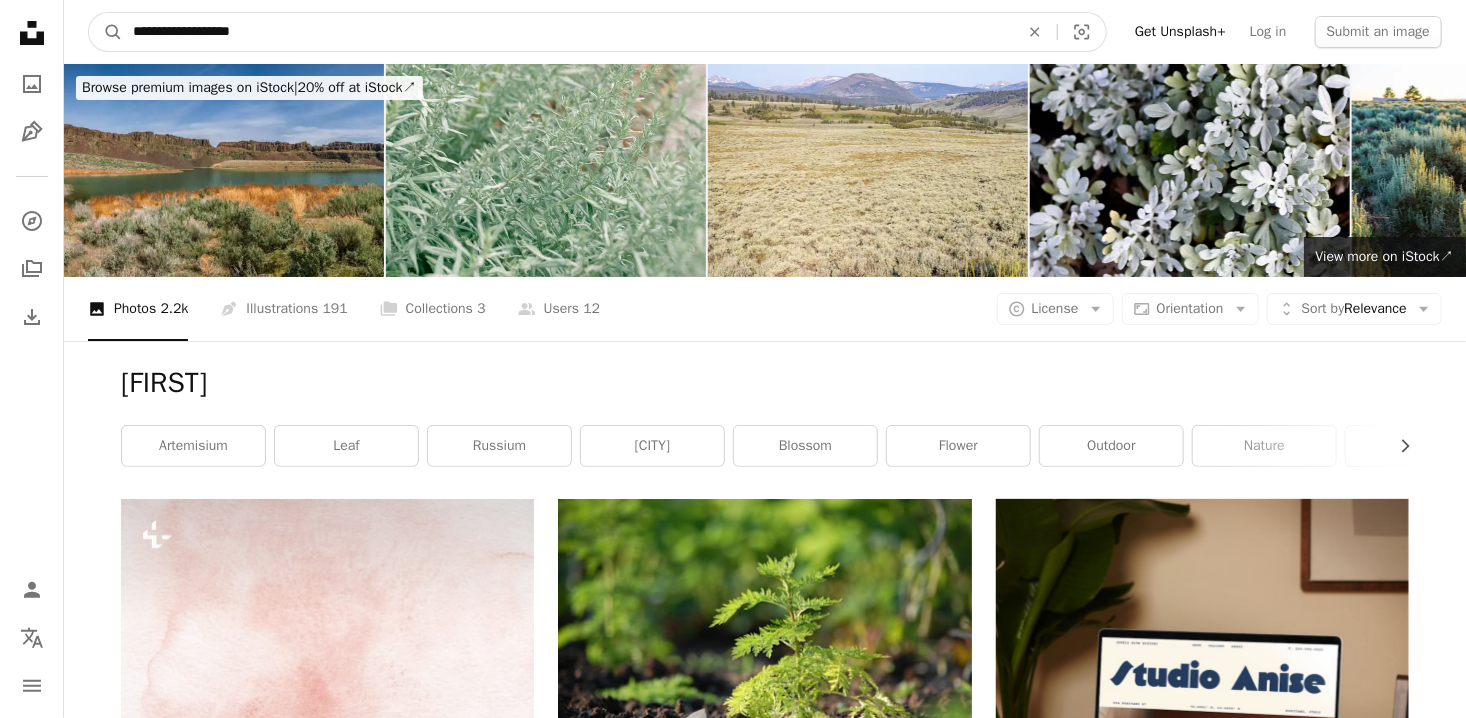 type on "**********" 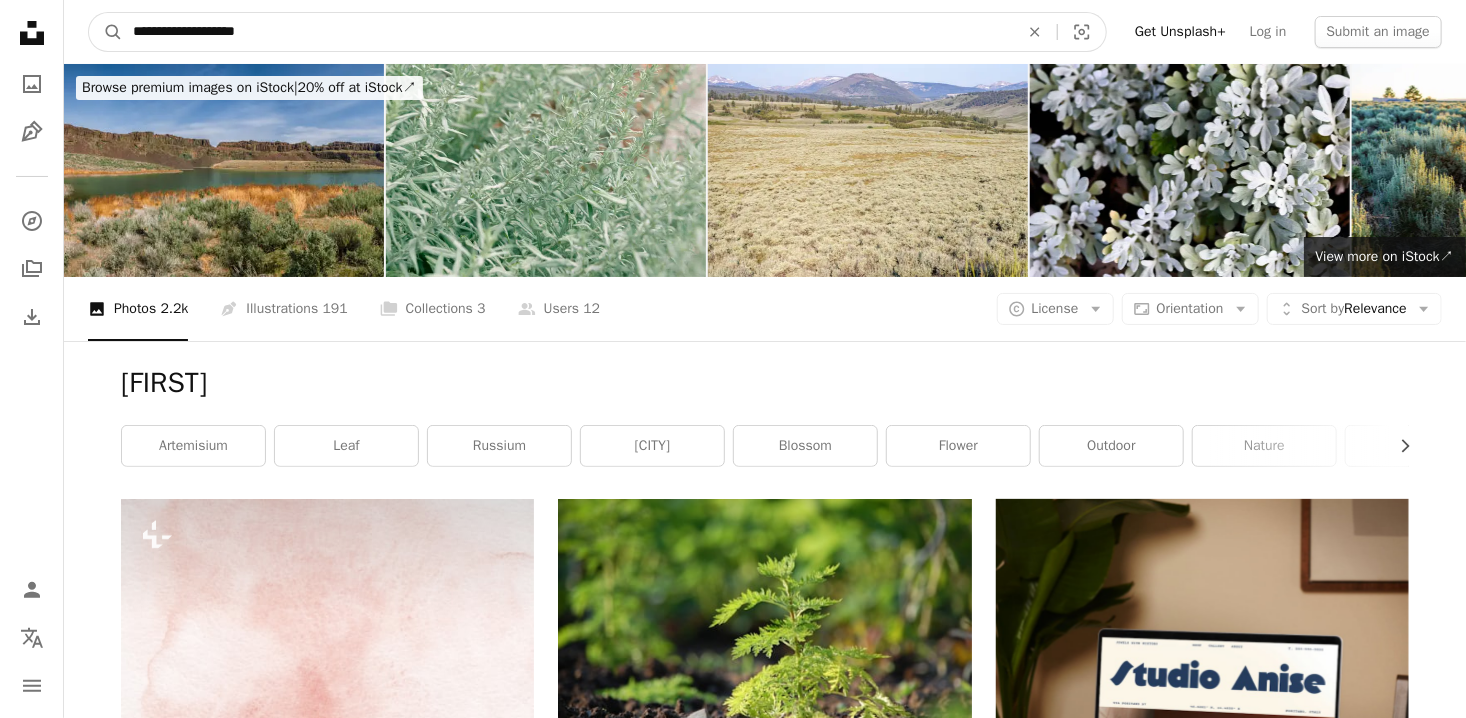 click on "A magnifying glass" at bounding box center [106, 32] 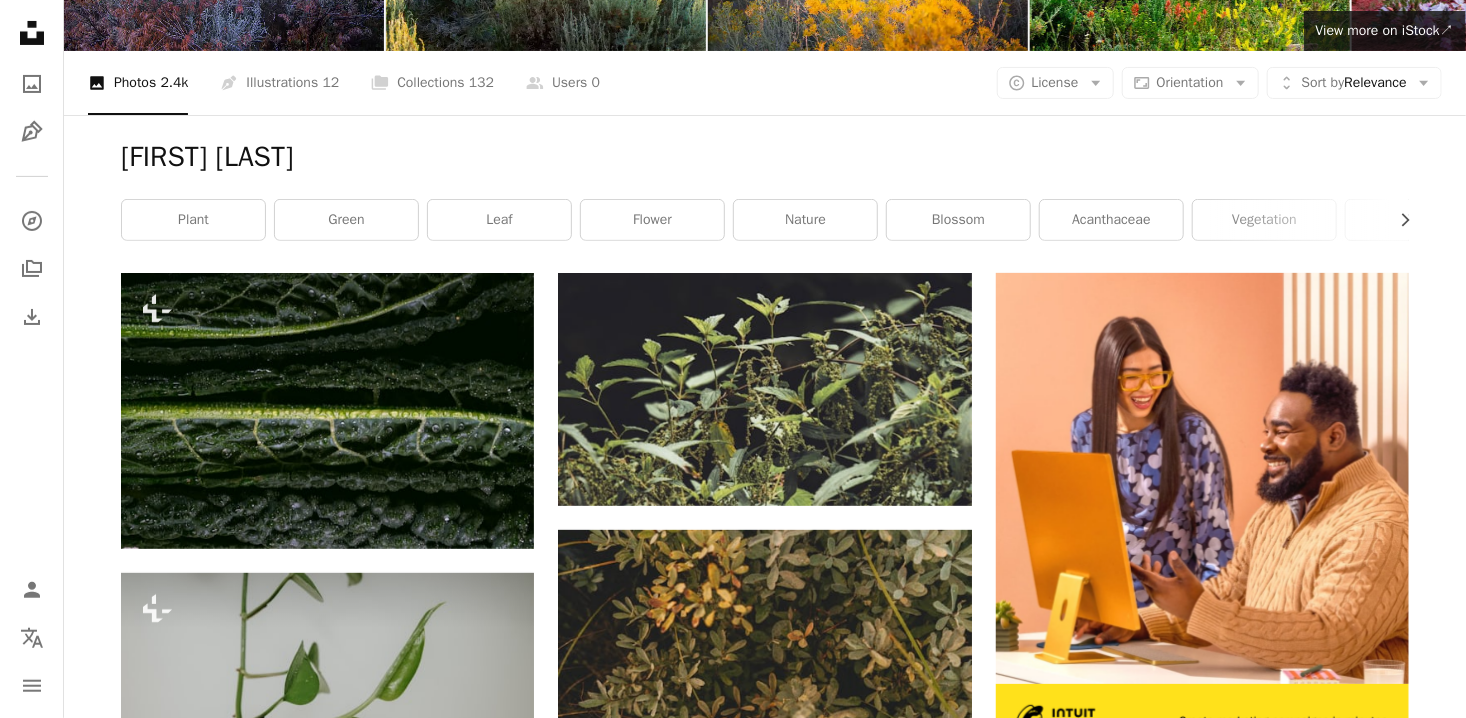 scroll, scrollTop: 0, scrollLeft: 0, axis: both 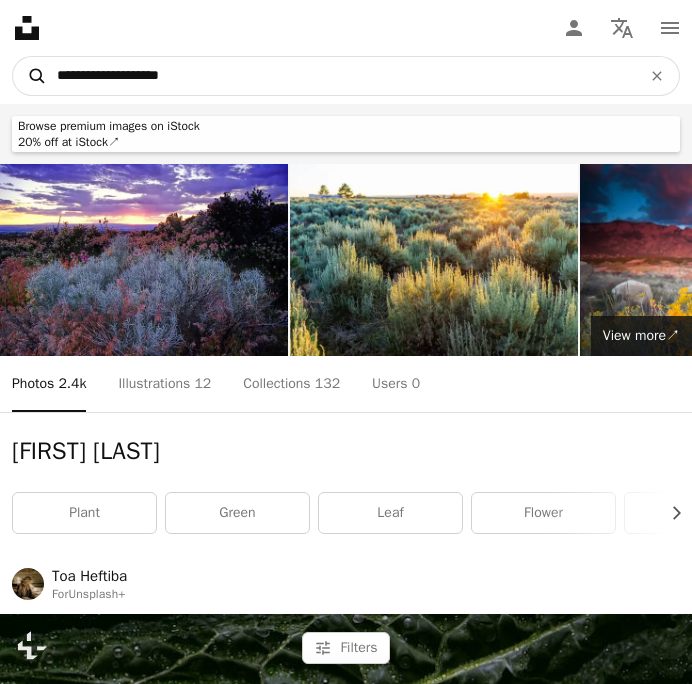 drag, startPoint x: 200, startPoint y: 75, endPoint x: 38, endPoint y: 67, distance: 162.19742 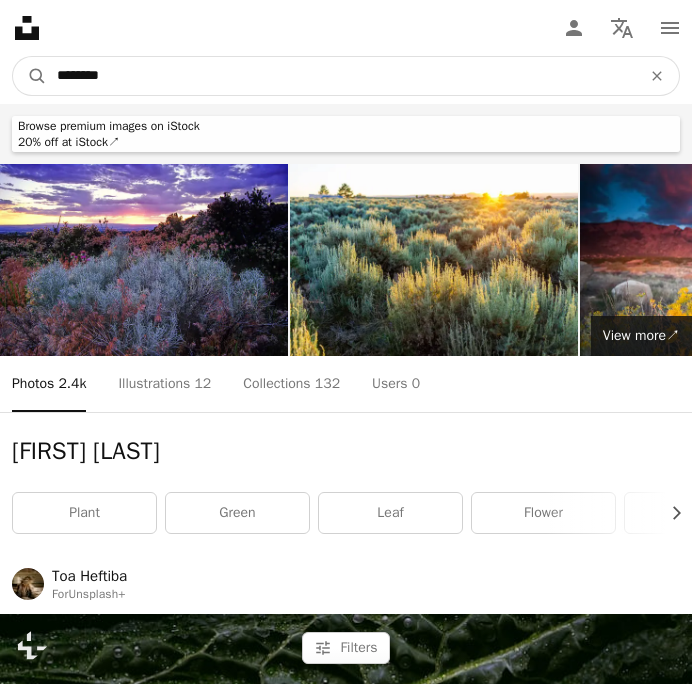 type on "*********" 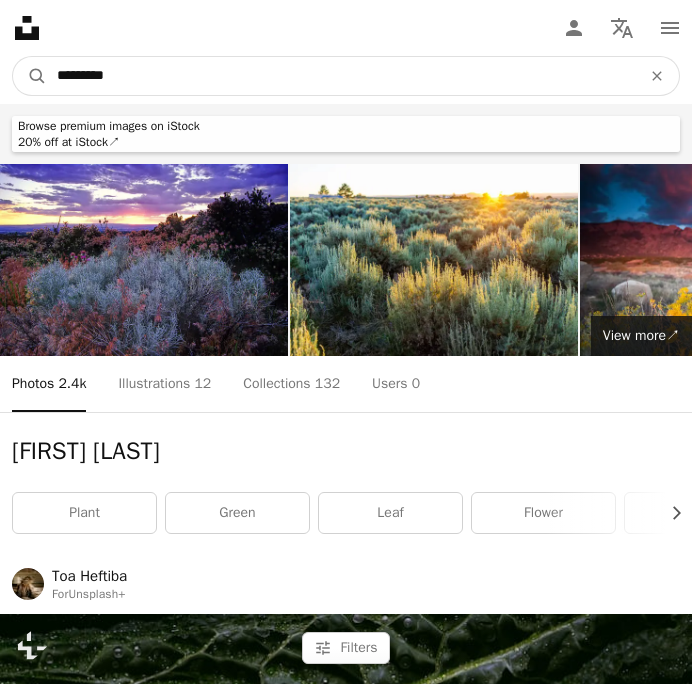 click on "A magnifying glass" at bounding box center (30, 76) 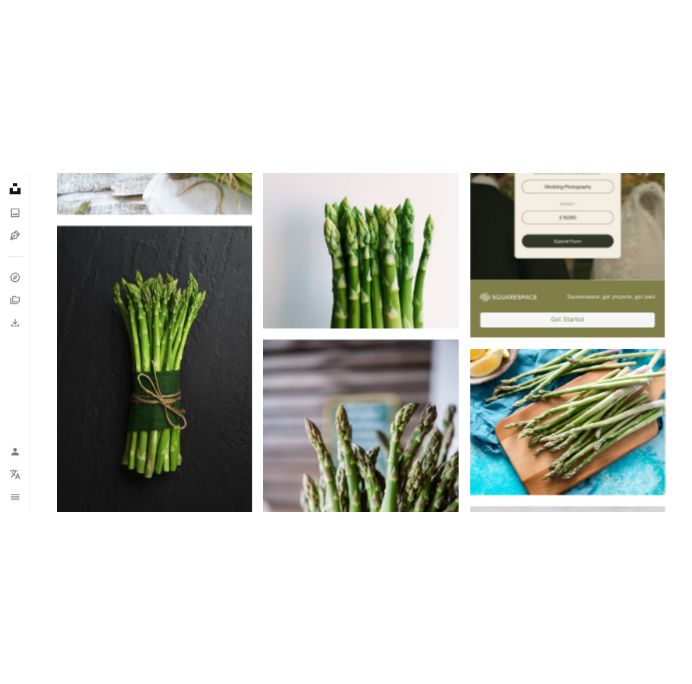 scroll, scrollTop: 680, scrollLeft: 0, axis: vertical 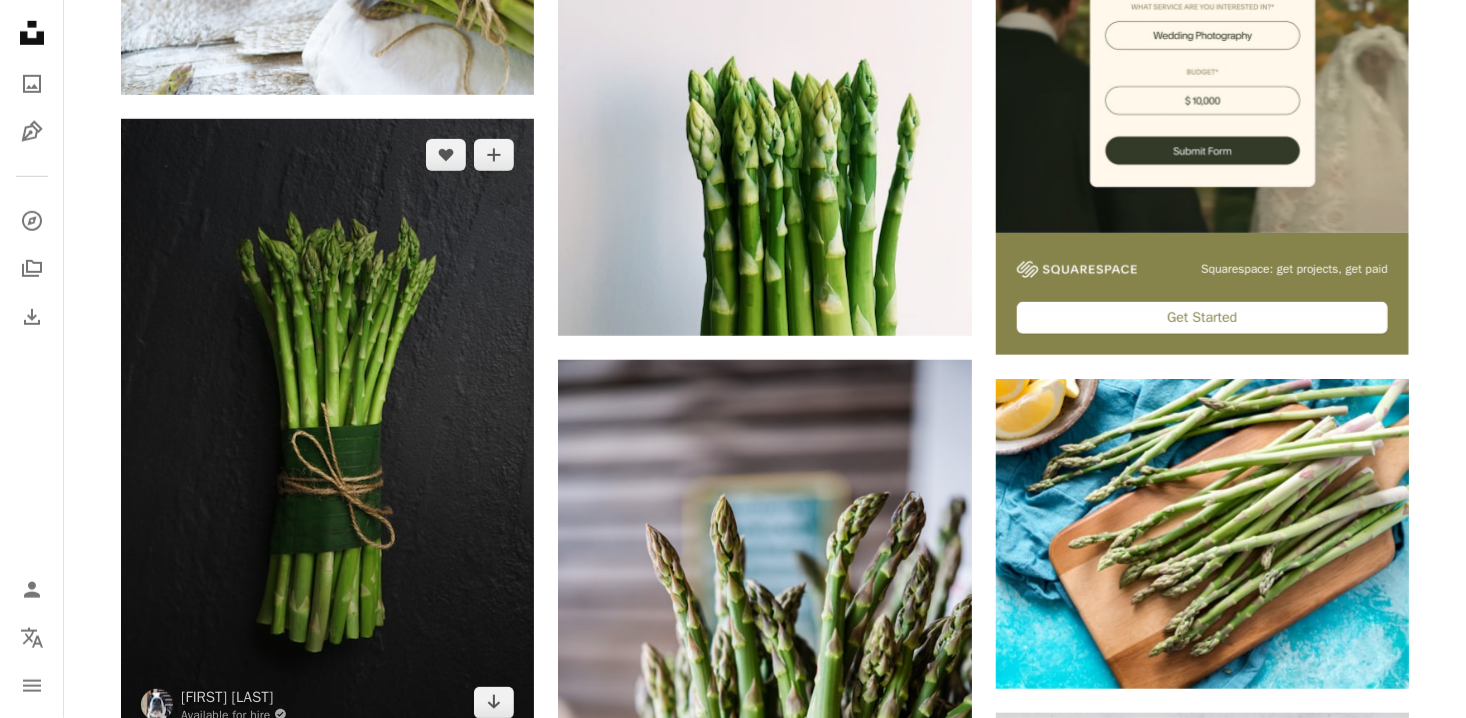 click at bounding box center (327, 429) 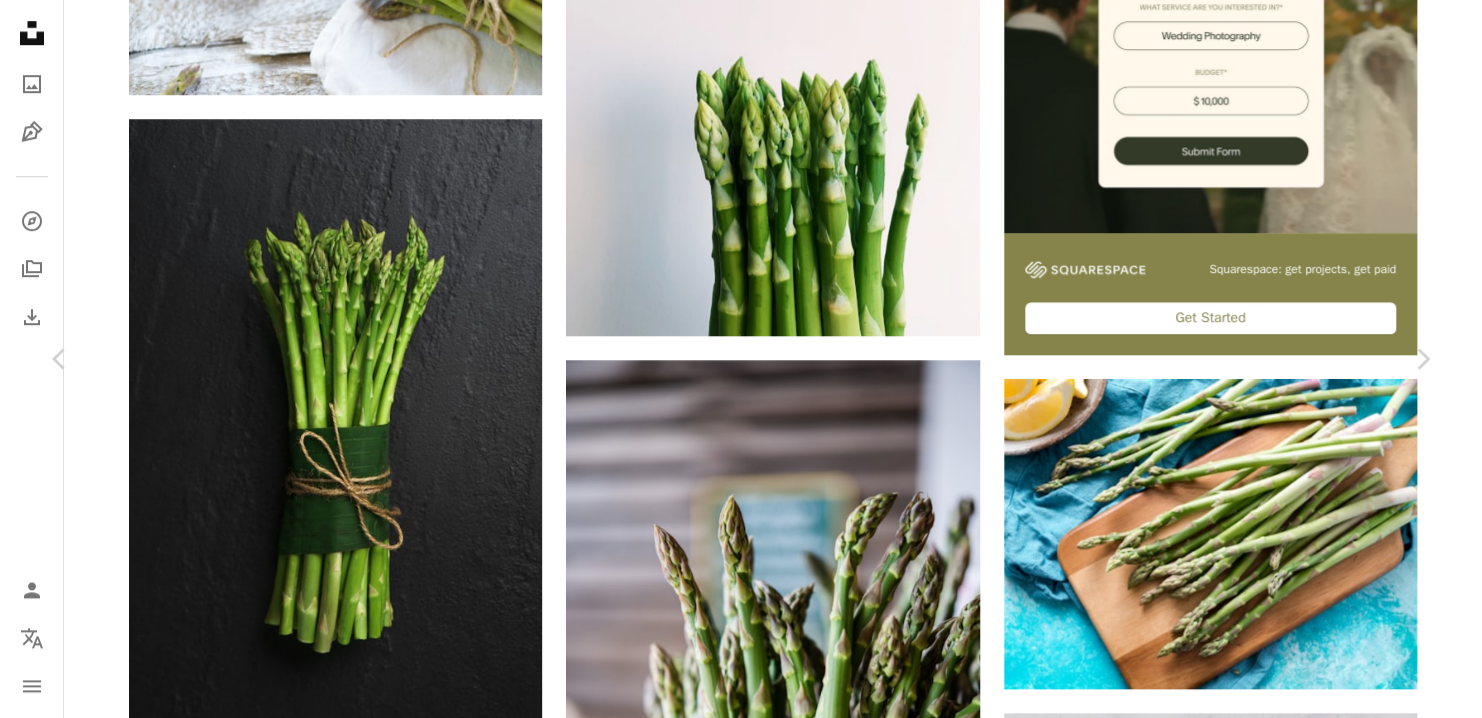 click on "Download free" at bounding box center [1233, 4630] 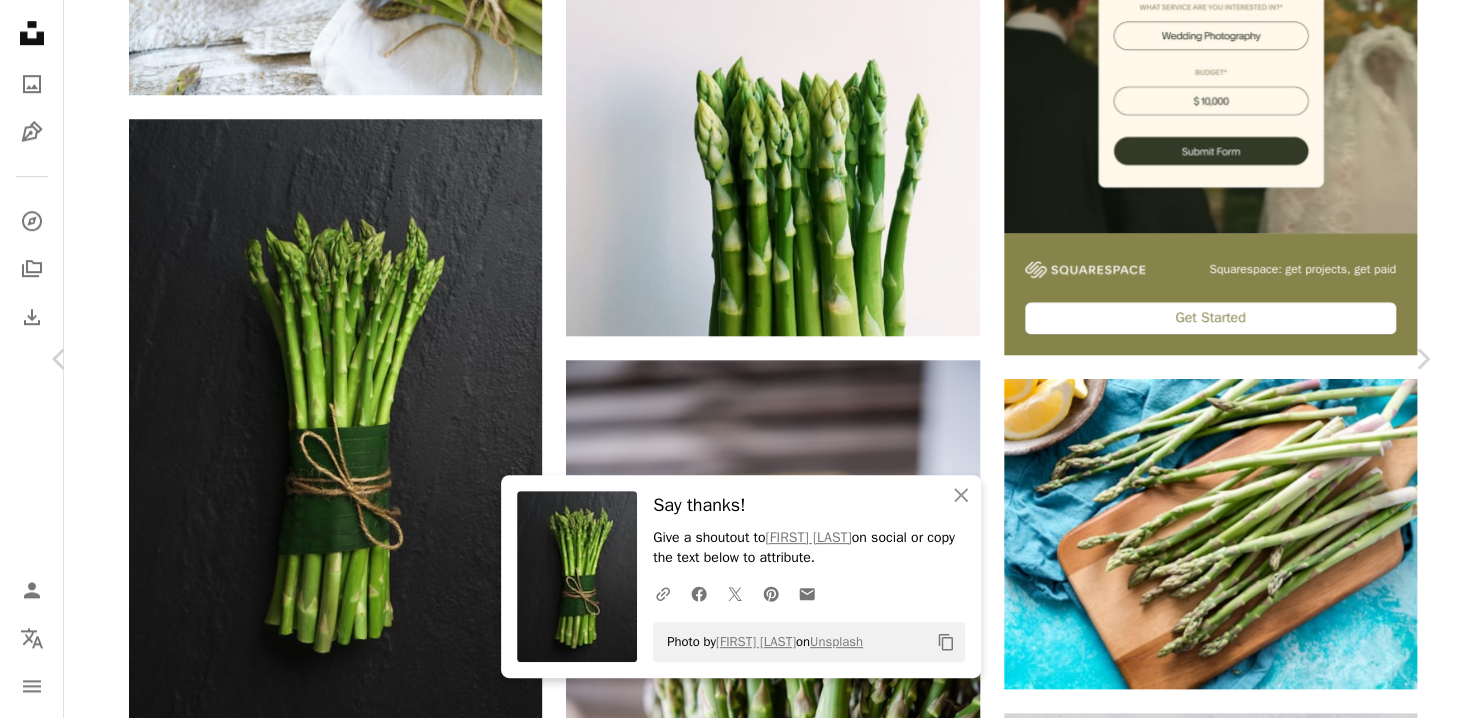drag, startPoint x: 861, startPoint y: 645, endPoint x: 650, endPoint y: 633, distance: 211.34096 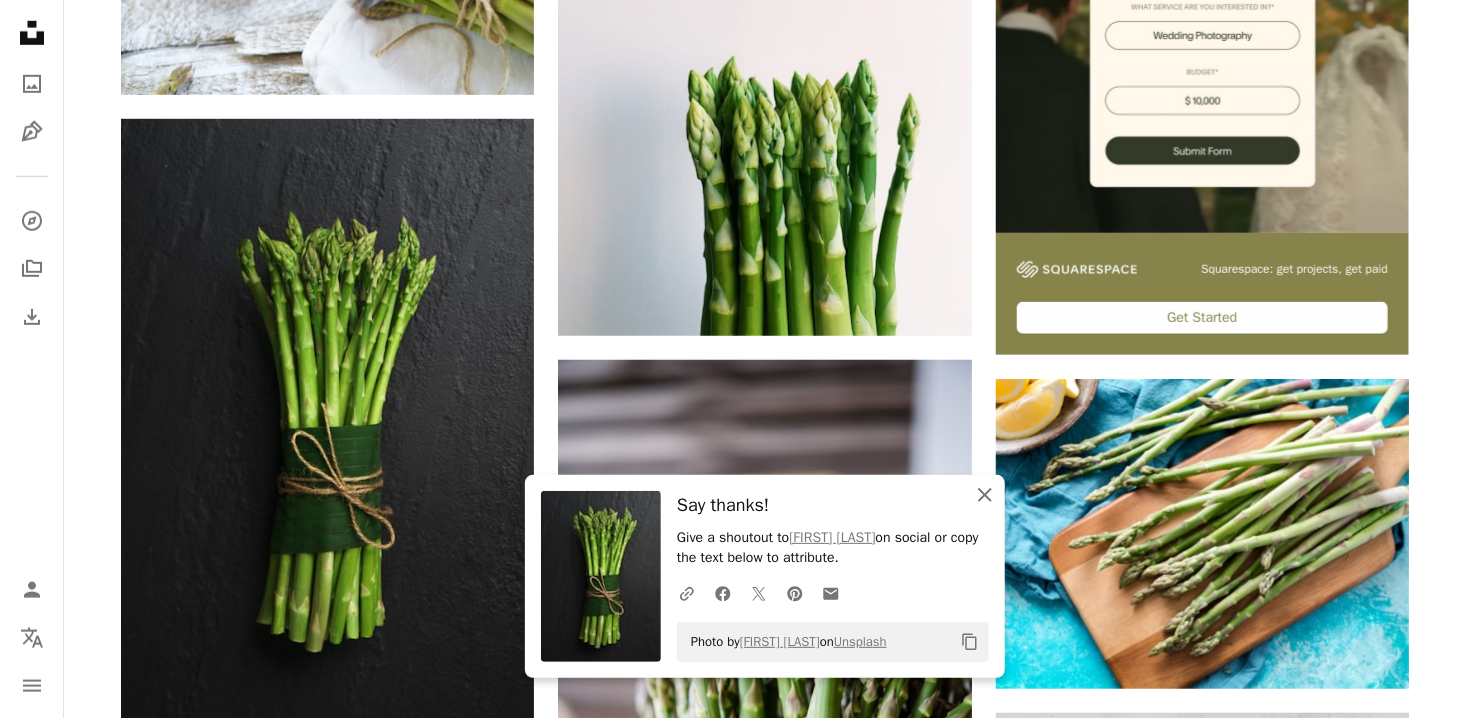 click 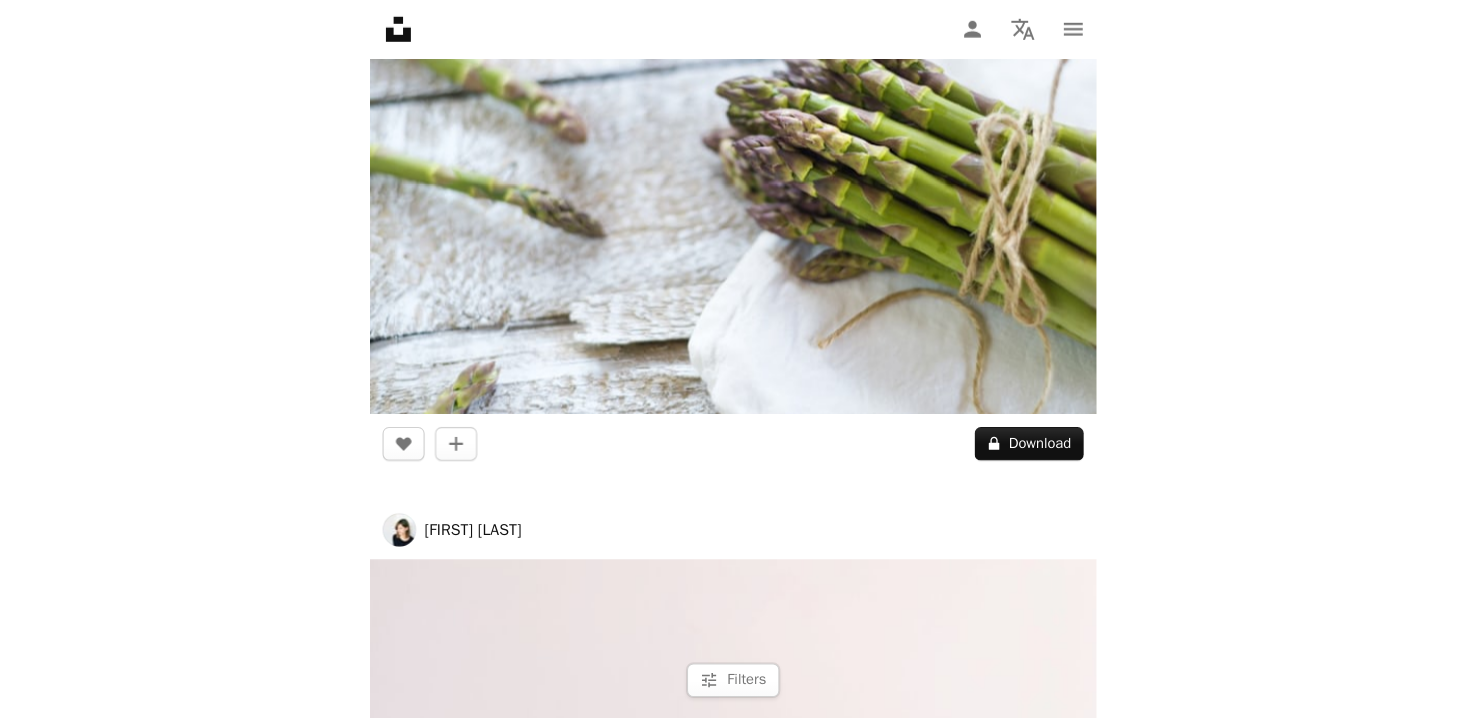 scroll, scrollTop: 0, scrollLeft: 0, axis: both 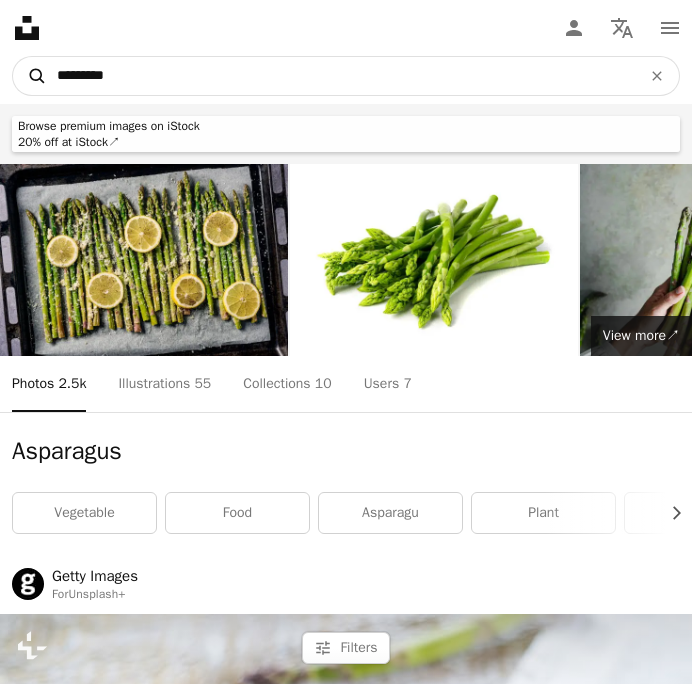 drag, startPoint x: 130, startPoint y: 69, endPoint x: 45, endPoint y: 73, distance: 85.09406 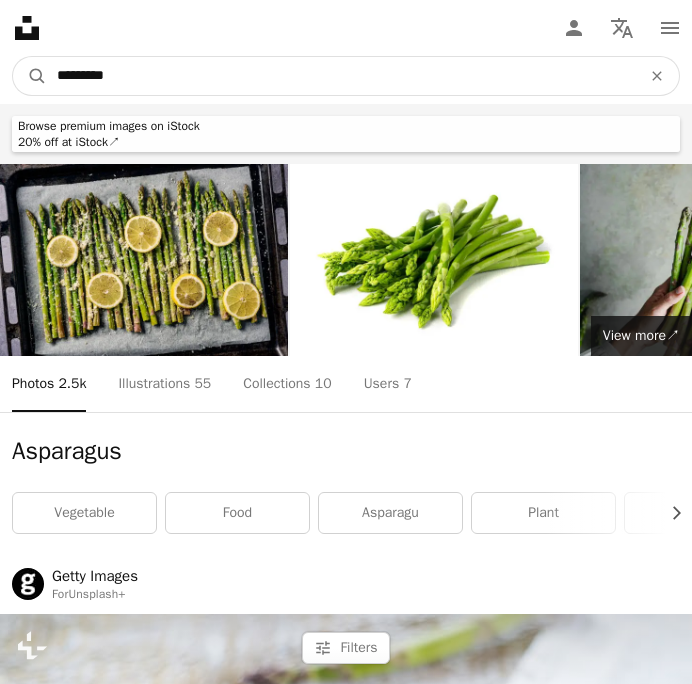 click on "*********" at bounding box center (341, 76) 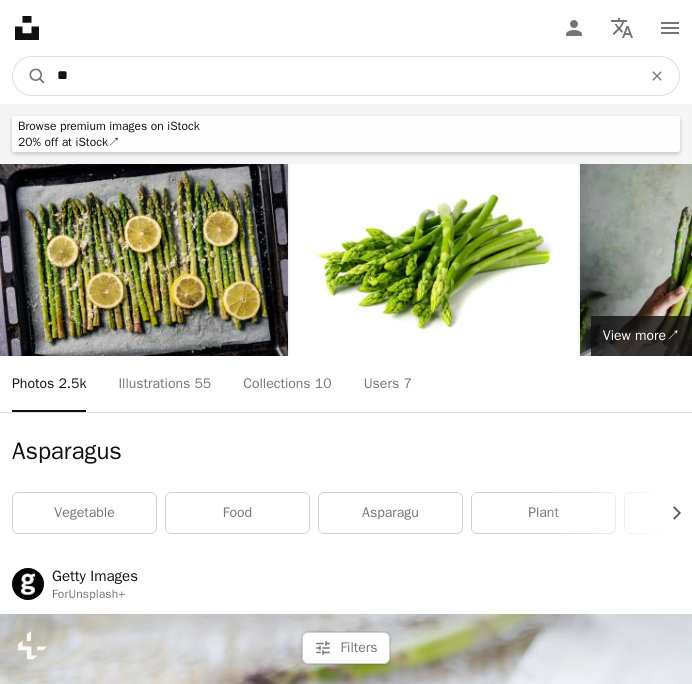 type on "*" 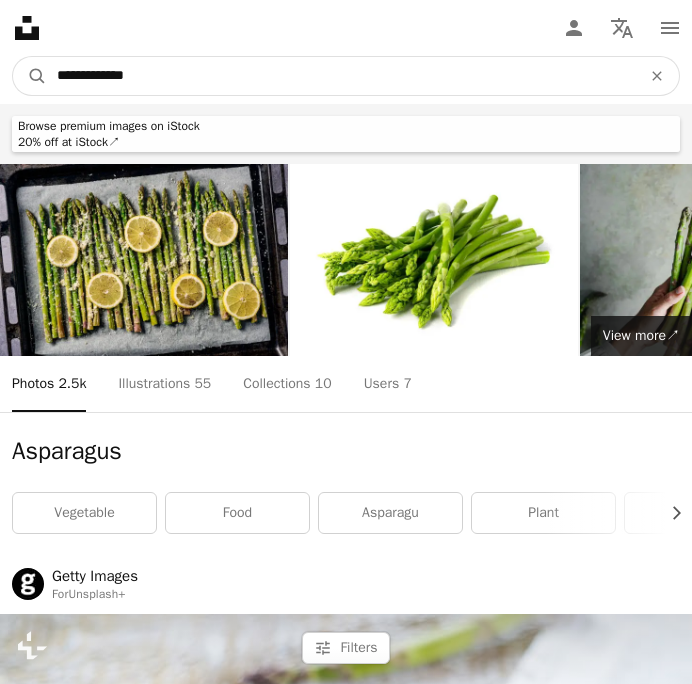 type on "**********" 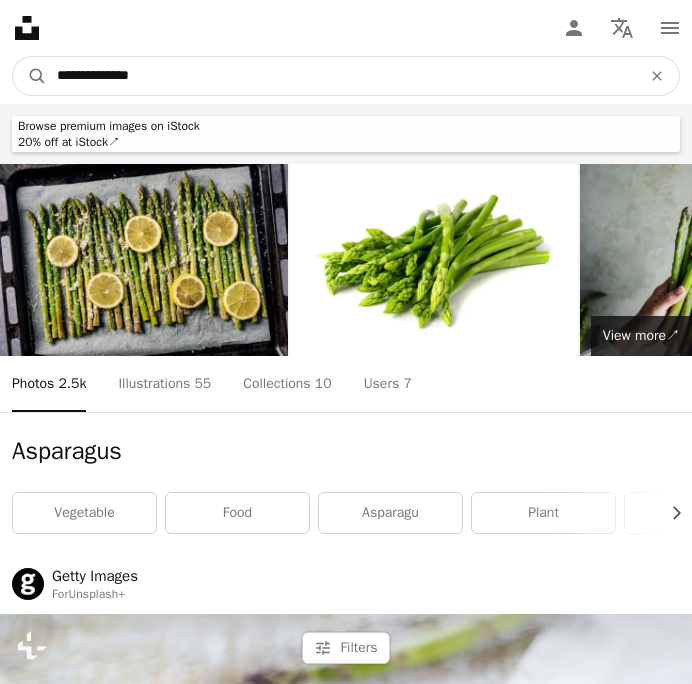 click on "A magnifying glass" at bounding box center [30, 76] 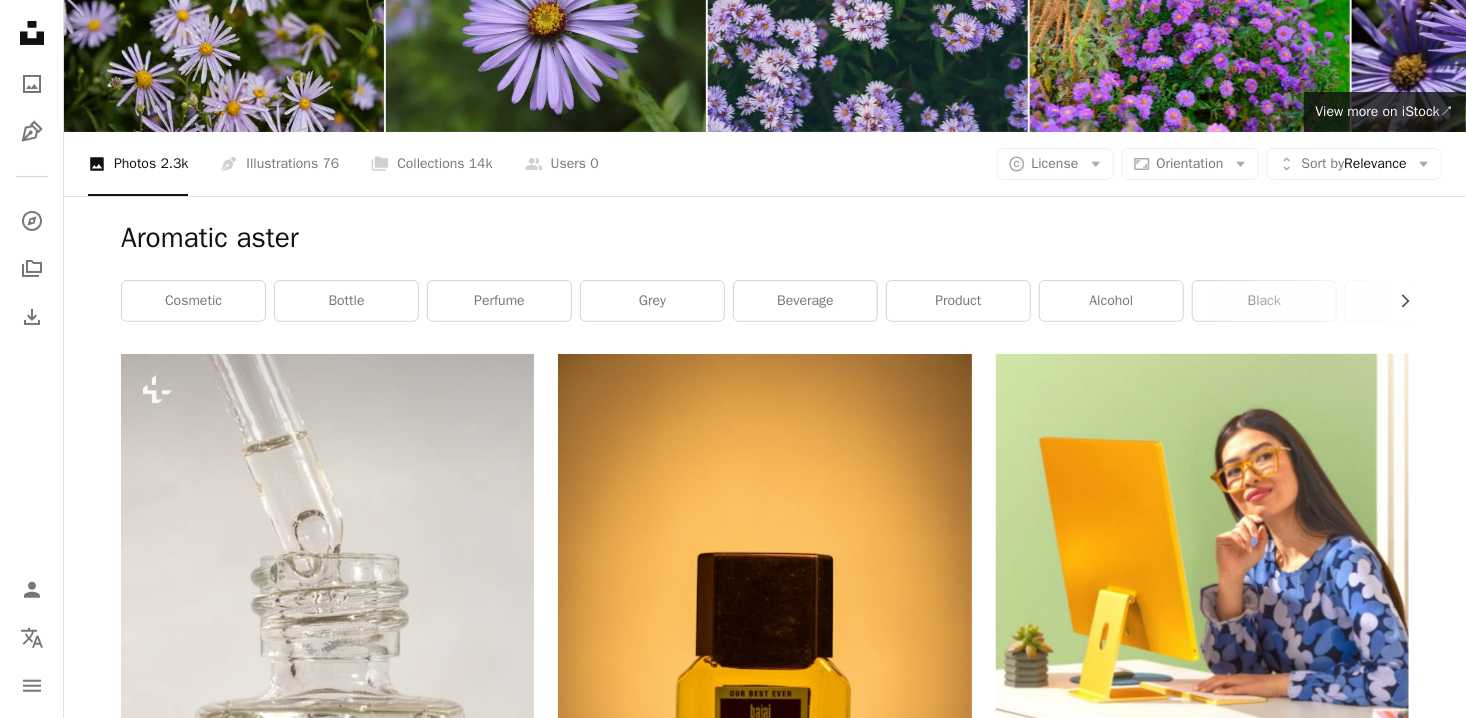 scroll, scrollTop: 0, scrollLeft: 0, axis: both 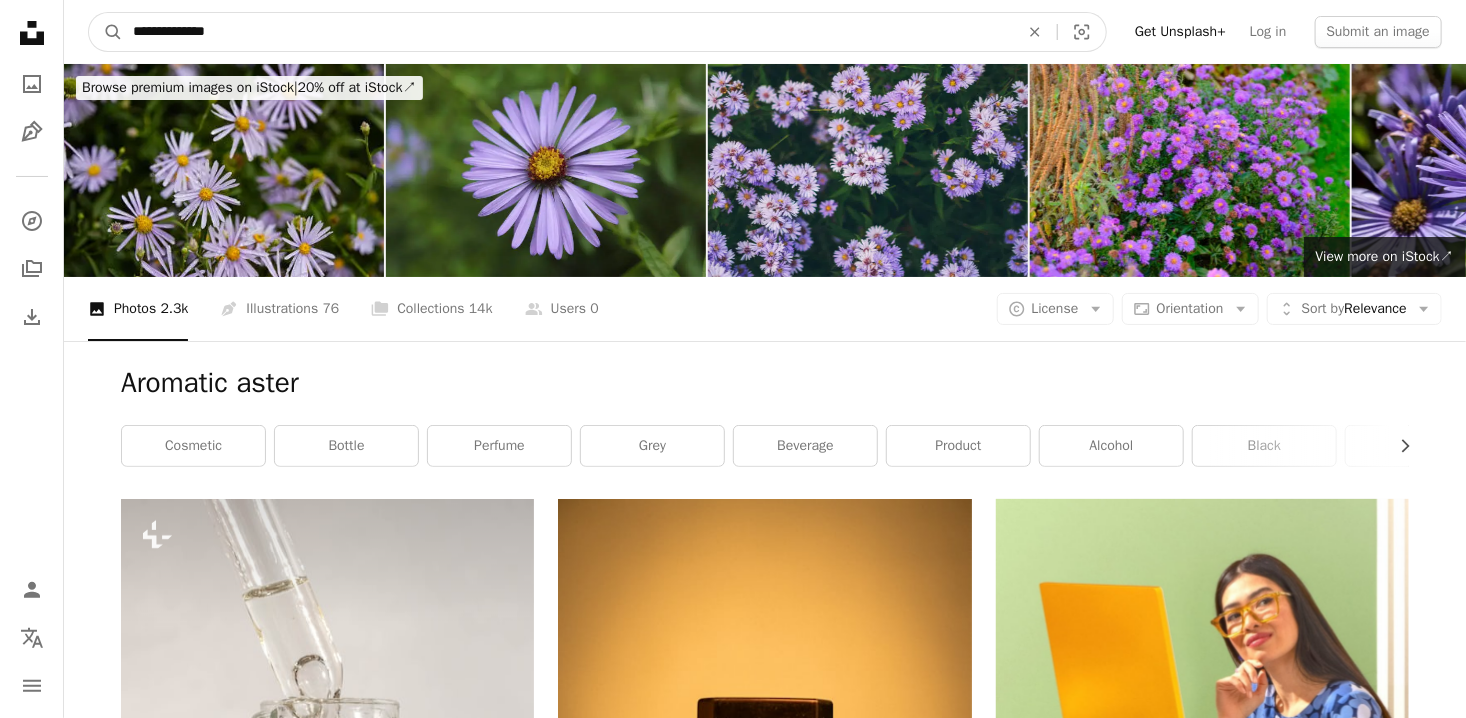 click on "**********" at bounding box center (568, 32) 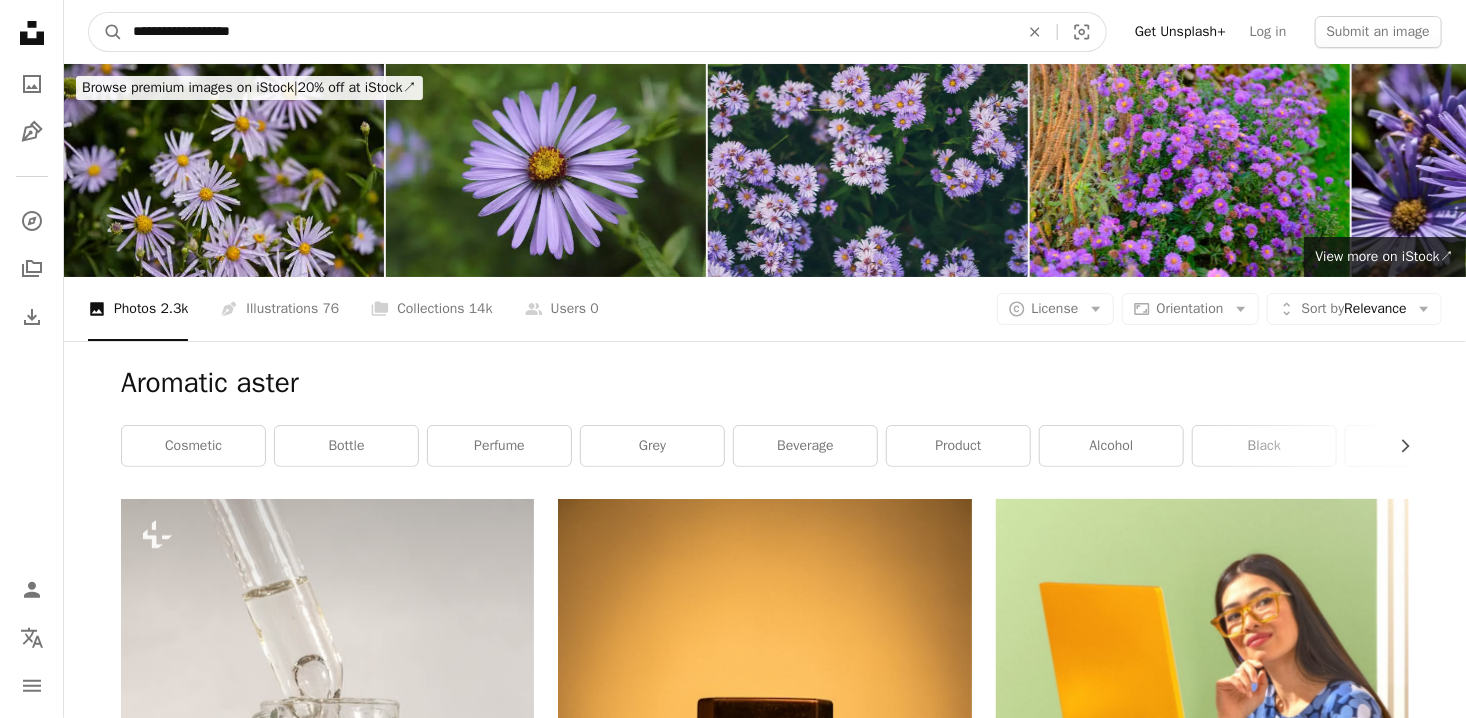 type on "**********" 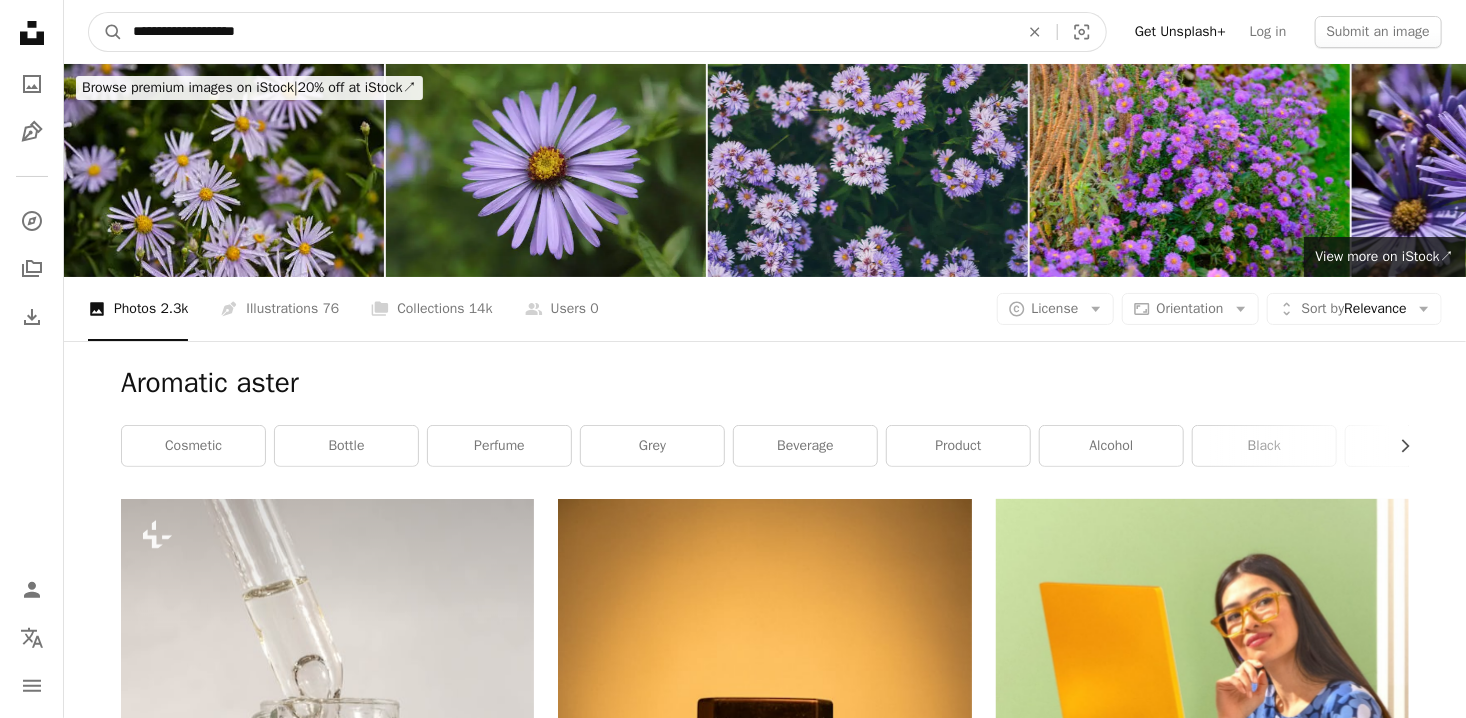 click on "A magnifying glass" at bounding box center (106, 32) 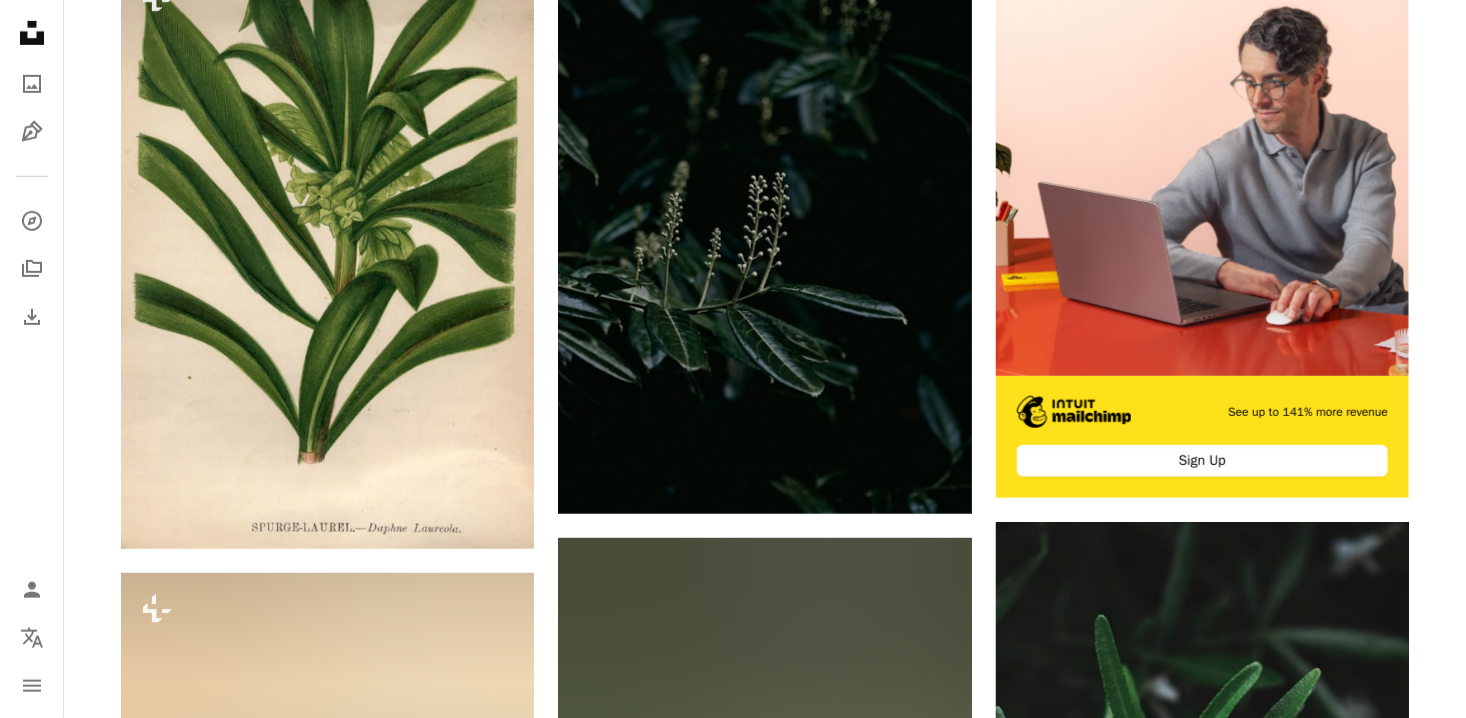 scroll, scrollTop: 0, scrollLeft: 0, axis: both 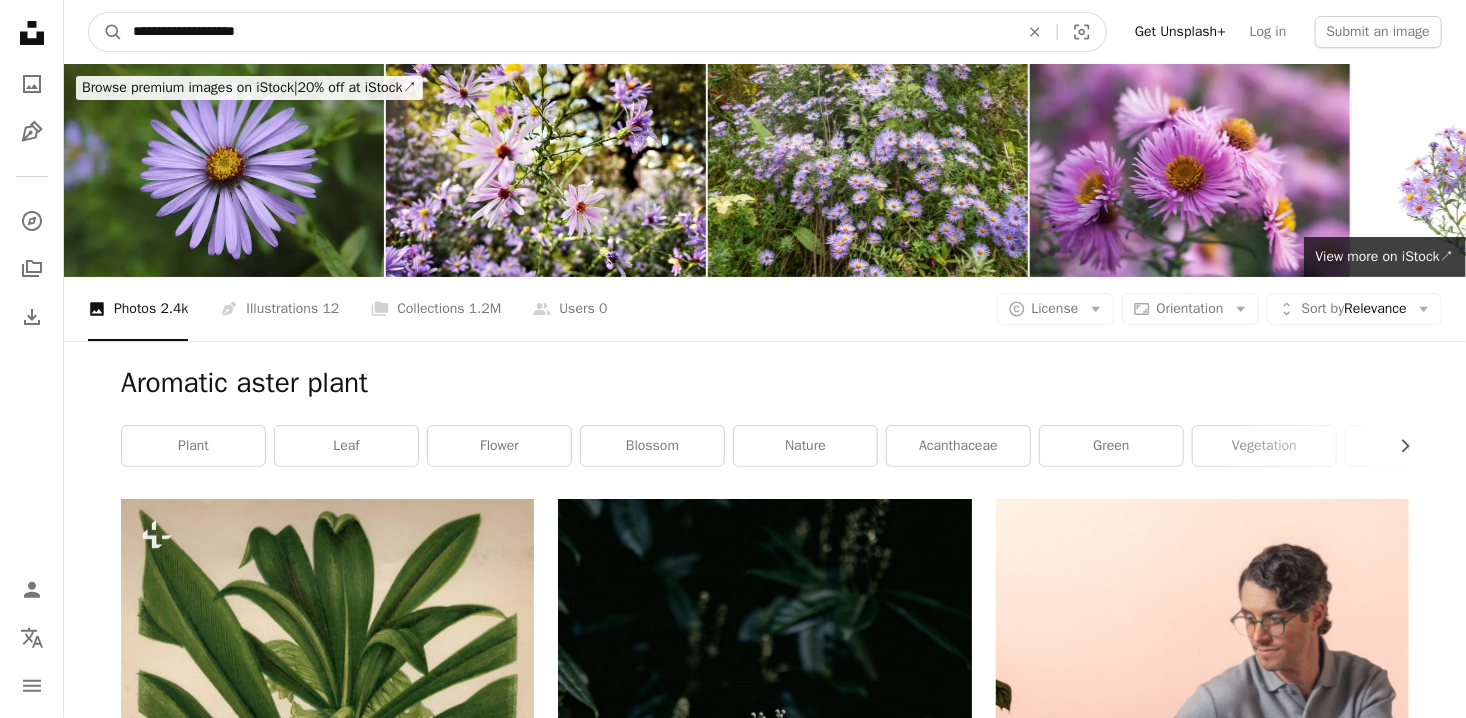 click on "**********" at bounding box center [568, 32] 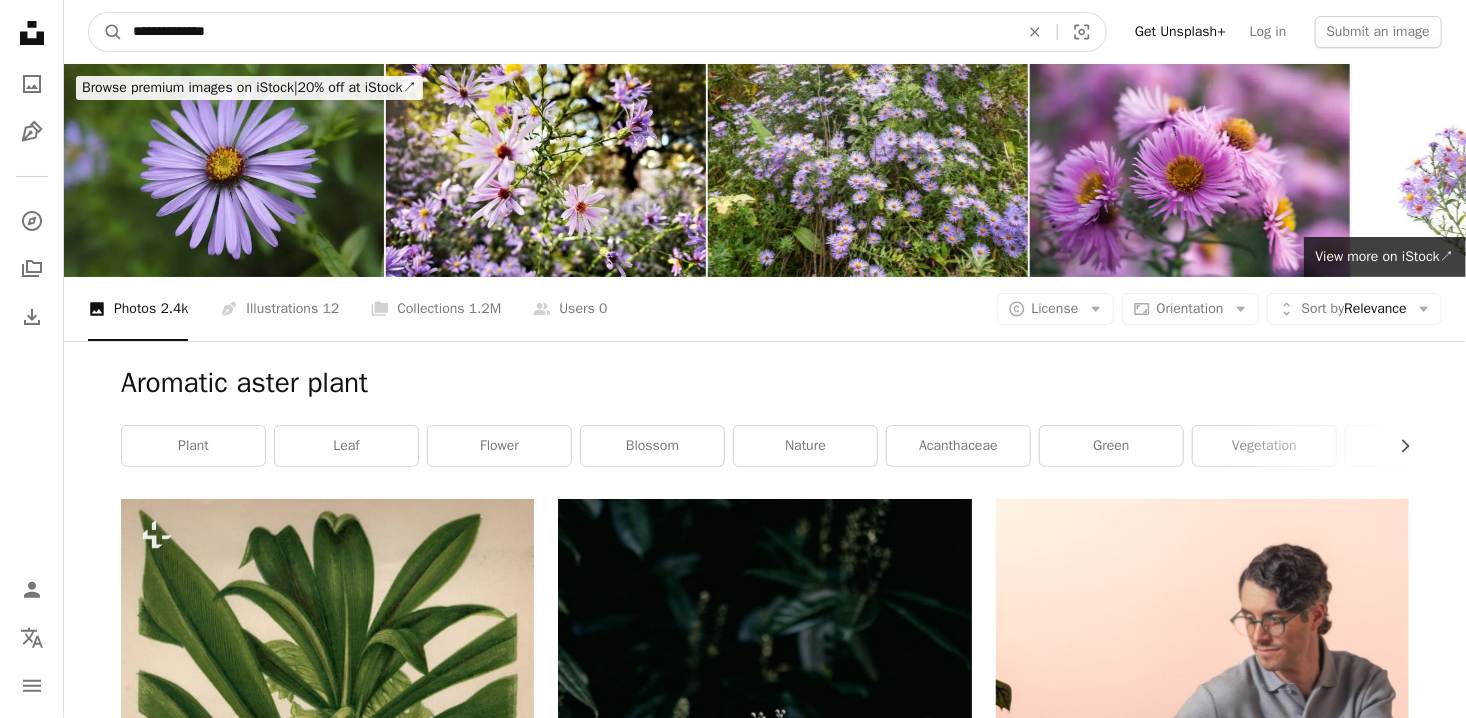 type on "**********" 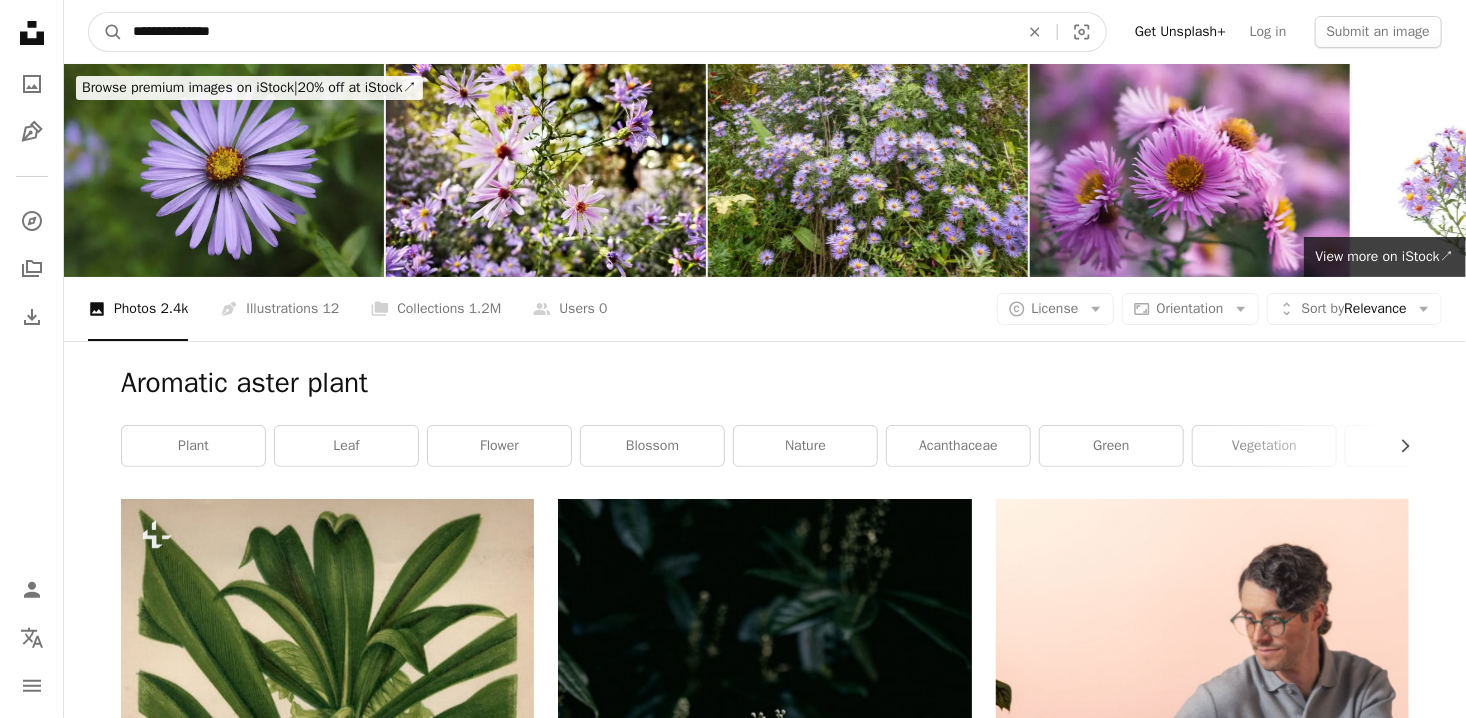 click on "A magnifying glass" at bounding box center (106, 32) 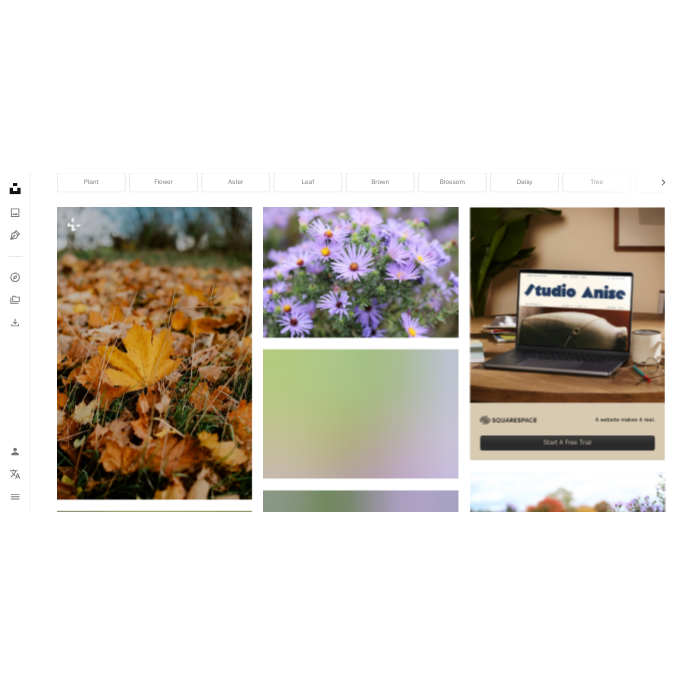 scroll, scrollTop: 420, scrollLeft: 0, axis: vertical 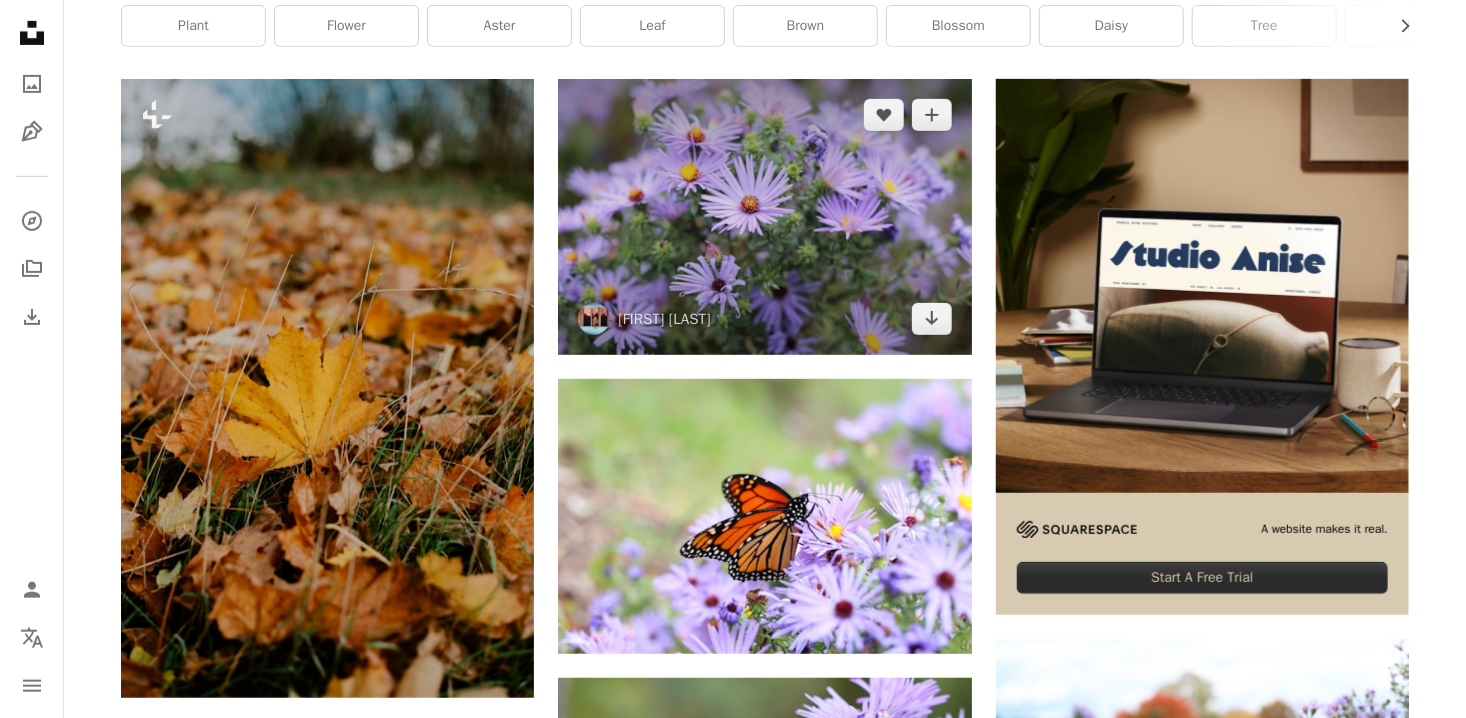 click at bounding box center [764, 216] 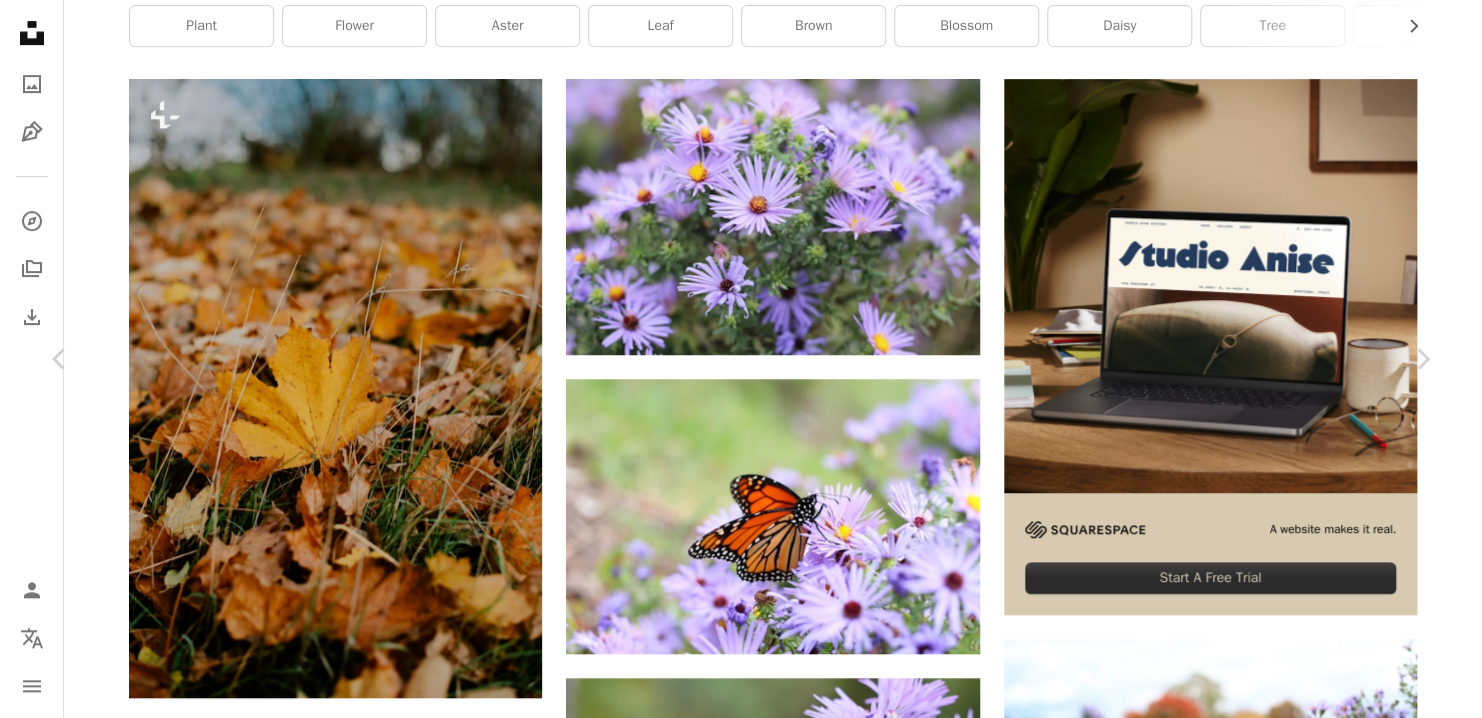click on "Download free" at bounding box center [1233, 4021] 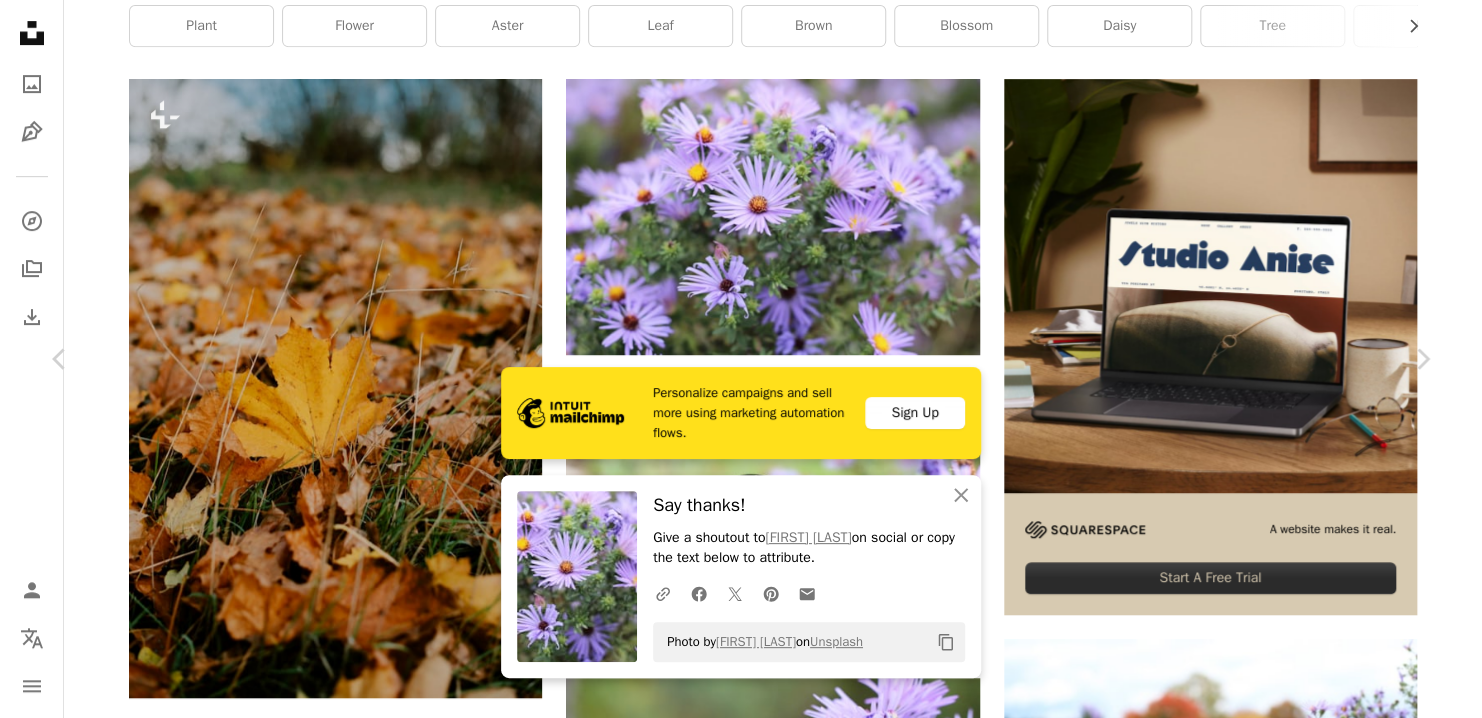 drag, startPoint x: 913, startPoint y: 634, endPoint x: 637, endPoint y: 646, distance: 276.26074 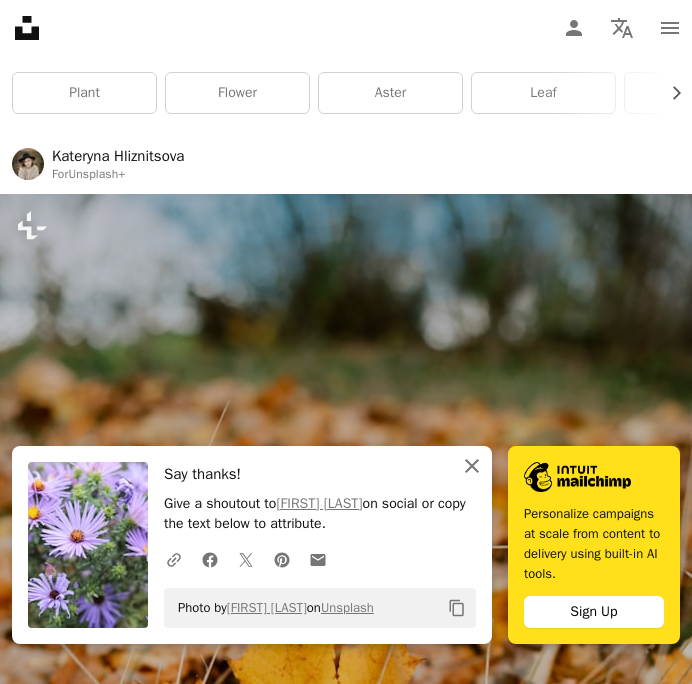 click on "An X shape" 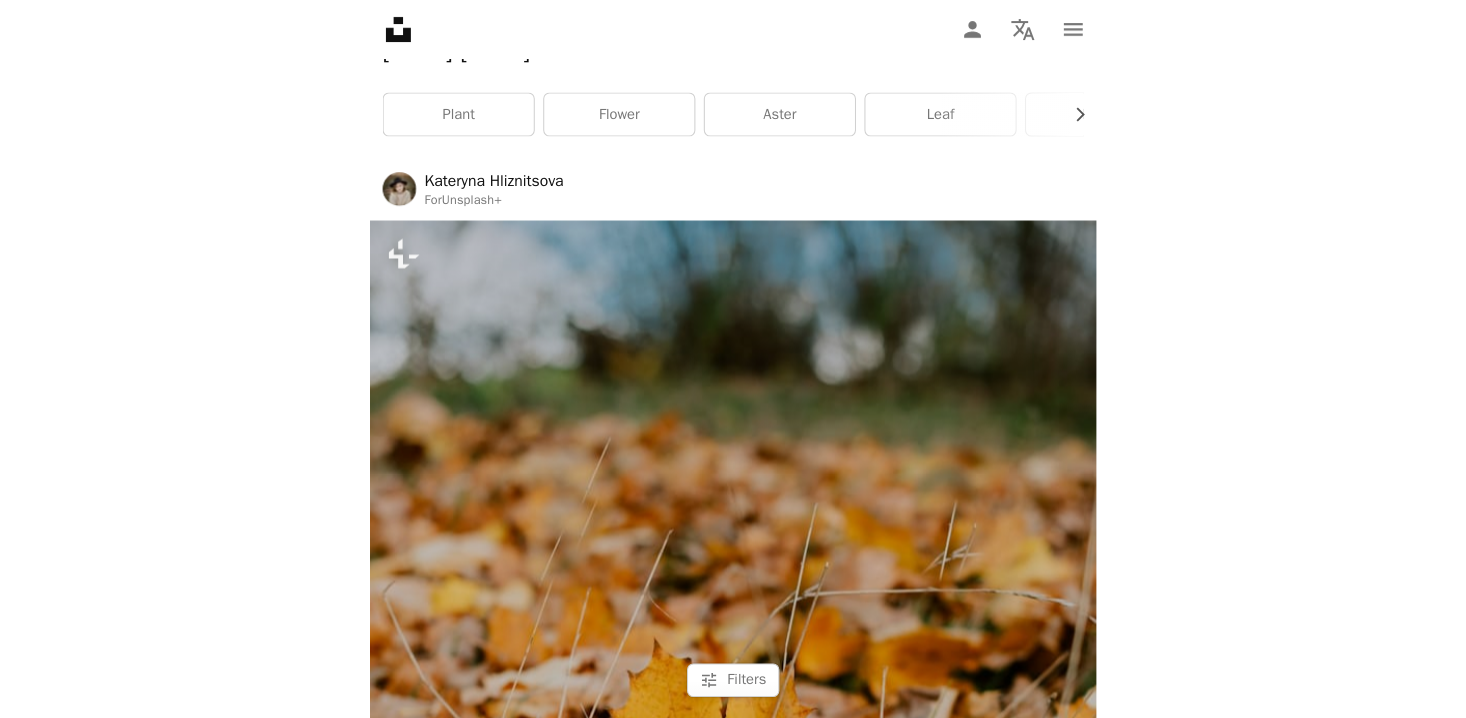 scroll, scrollTop: 0, scrollLeft: 0, axis: both 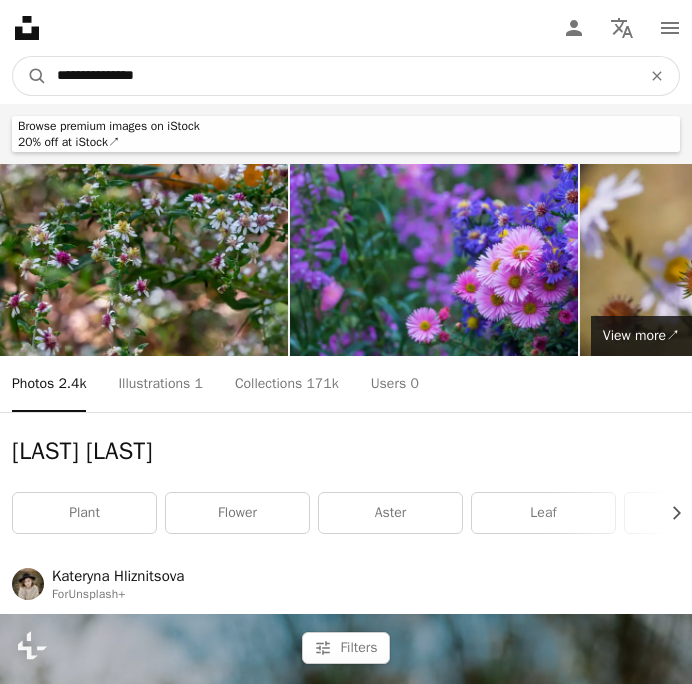 drag, startPoint x: 102, startPoint y: 69, endPoint x: 47, endPoint y: 75, distance: 55.326305 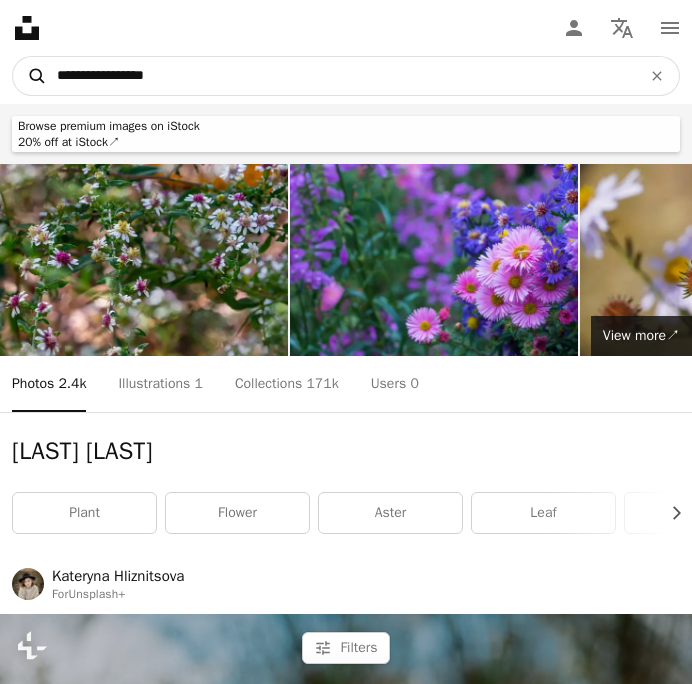type on "**********" 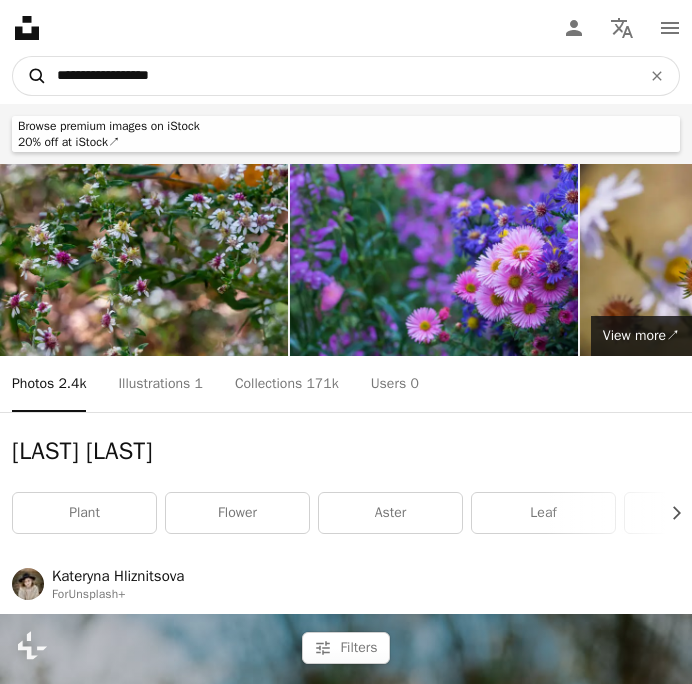 click on "A magnifying glass" at bounding box center (30, 76) 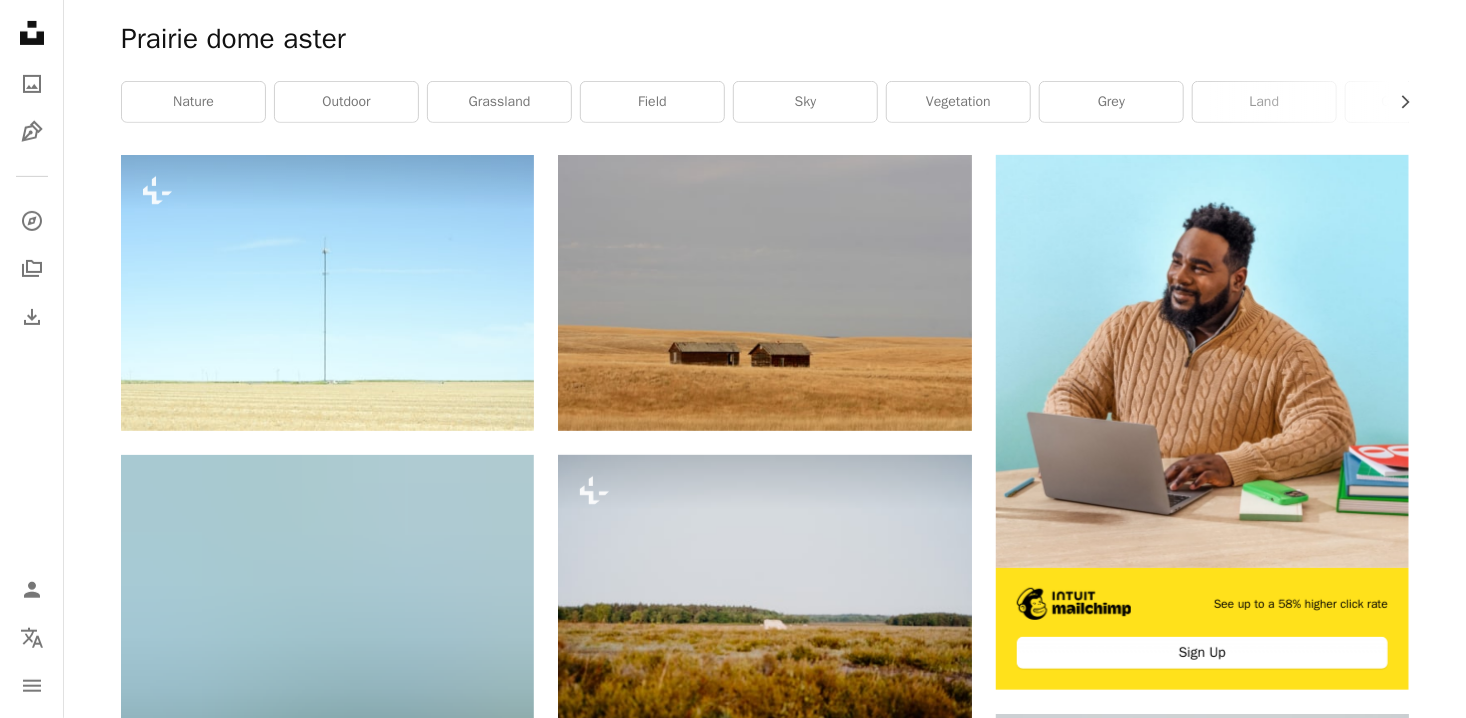 scroll, scrollTop: 0, scrollLeft: 0, axis: both 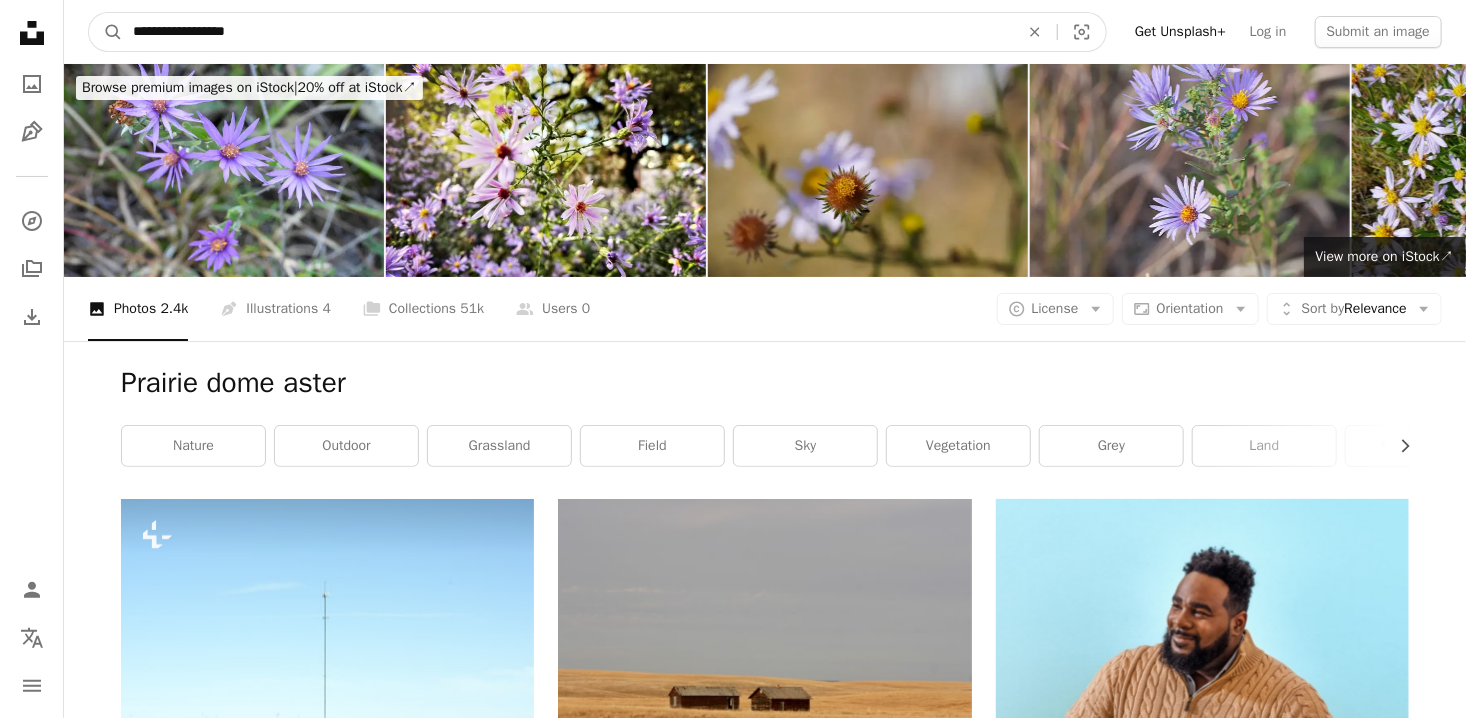 drag, startPoint x: 309, startPoint y: 39, endPoint x: 72, endPoint y: 35, distance: 237.03375 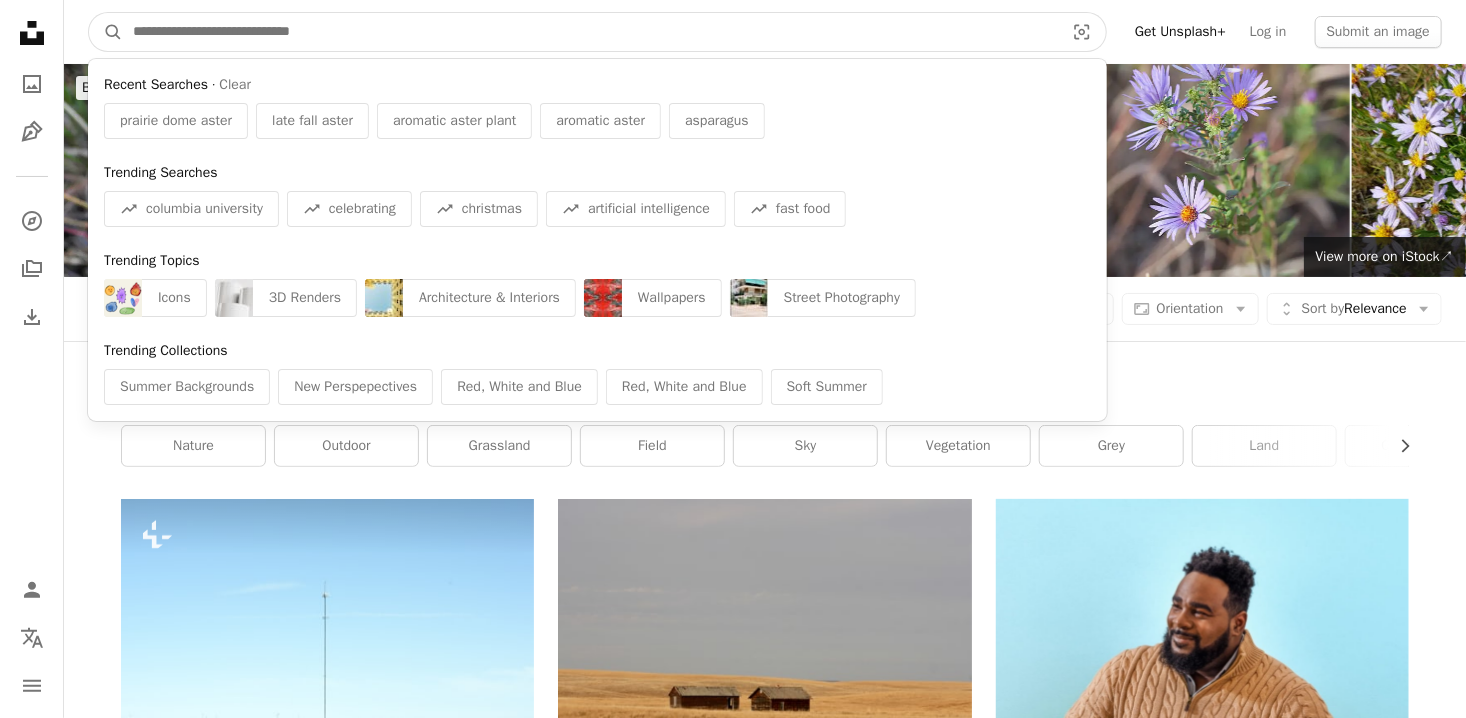 type 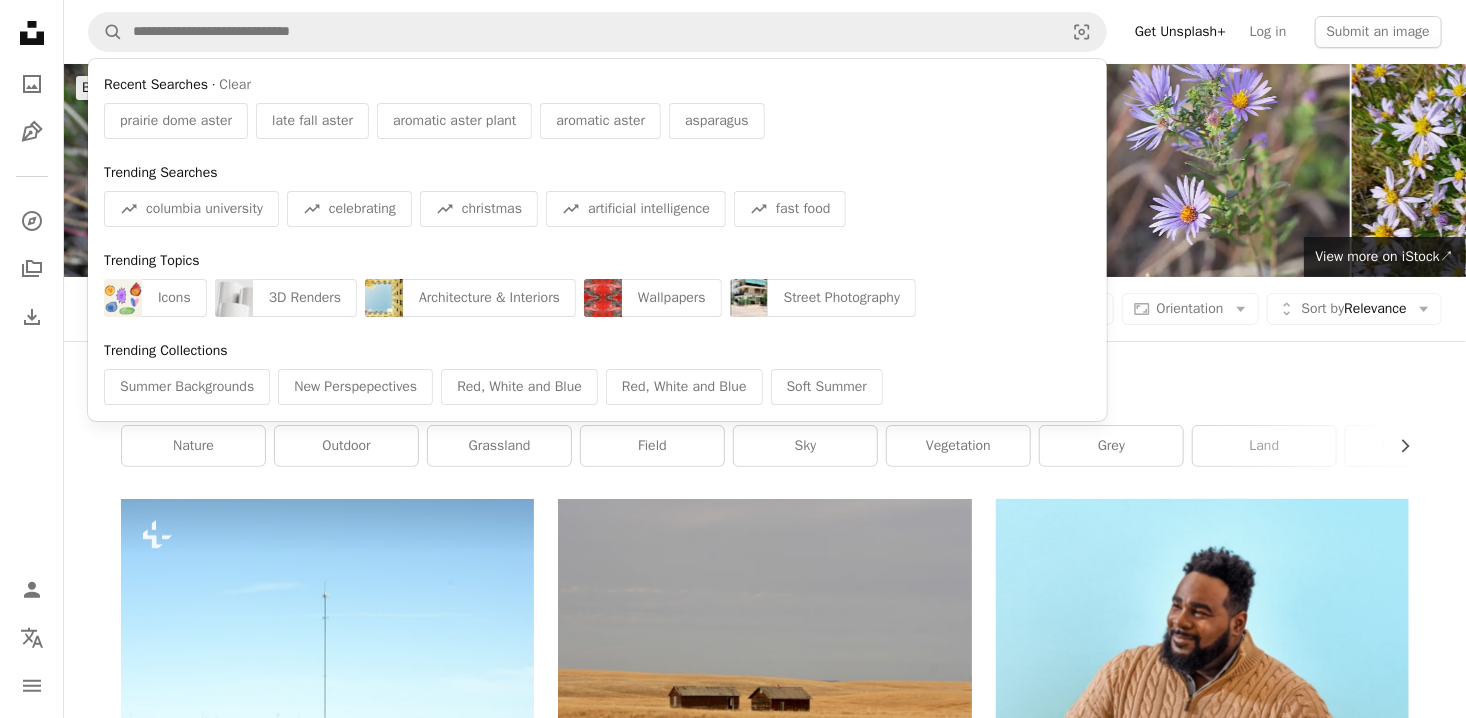 click on "Prairie dome aster" at bounding box center [765, 383] 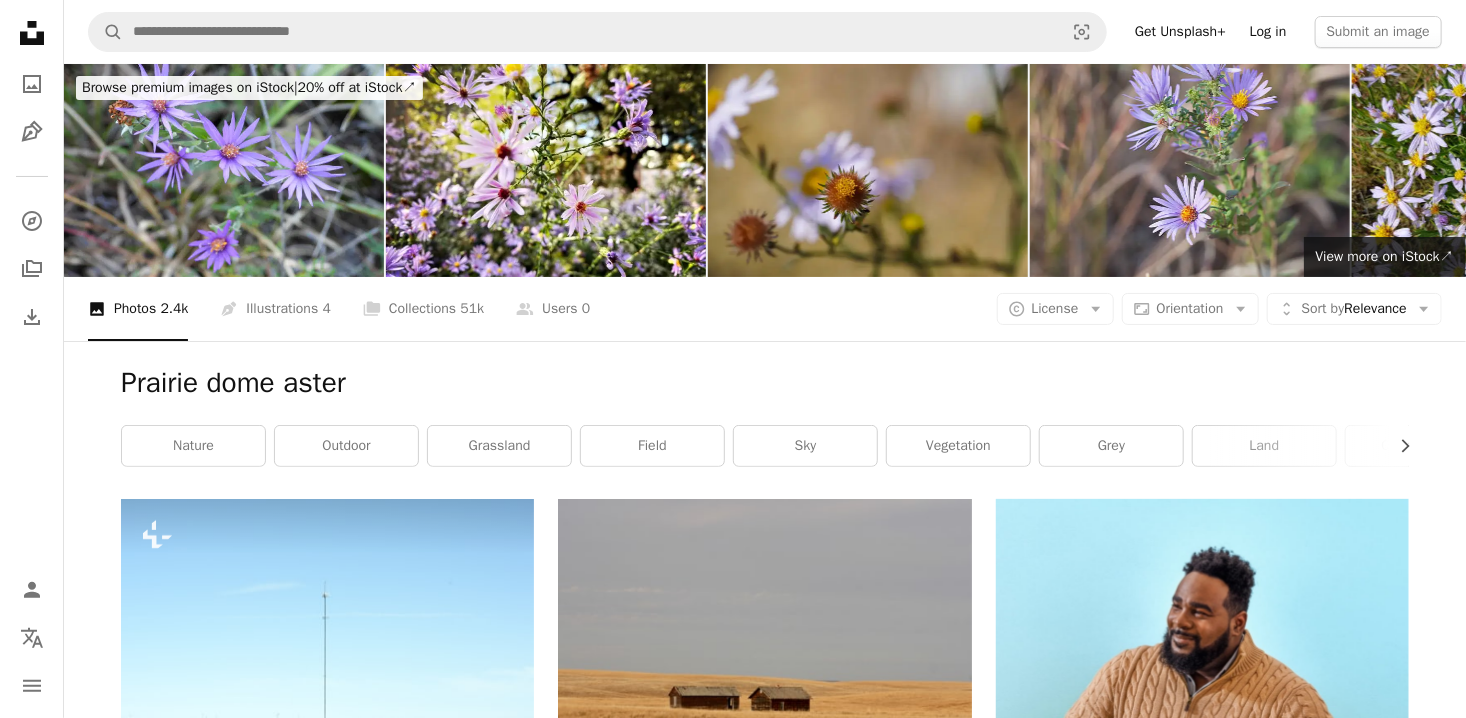 click on "Log in" at bounding box center [1268, 32] 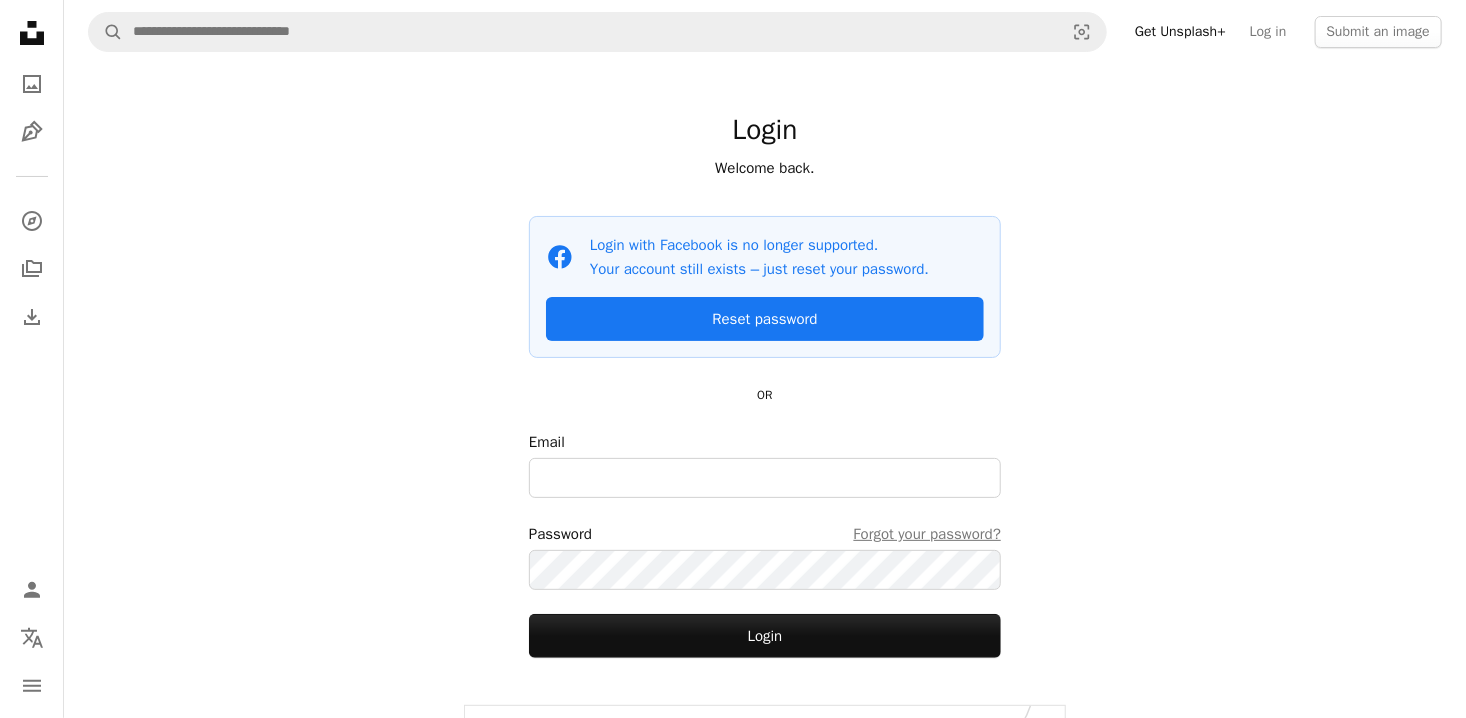 drag, startPoint x: 1463, startPoint y: 201, endPoint x: 1451, endPoint y: 246, distance: 46.572525 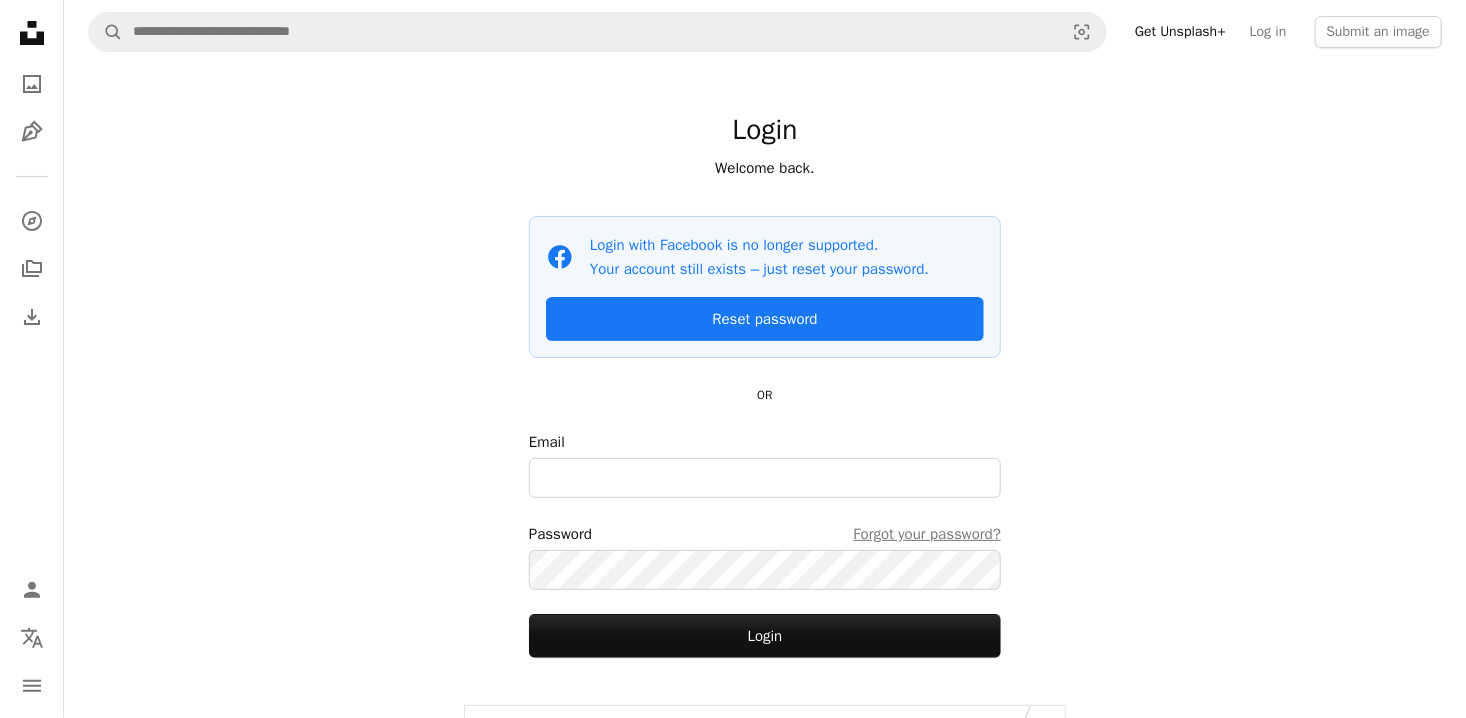 click on "Unsplash logo Unsplash Home" 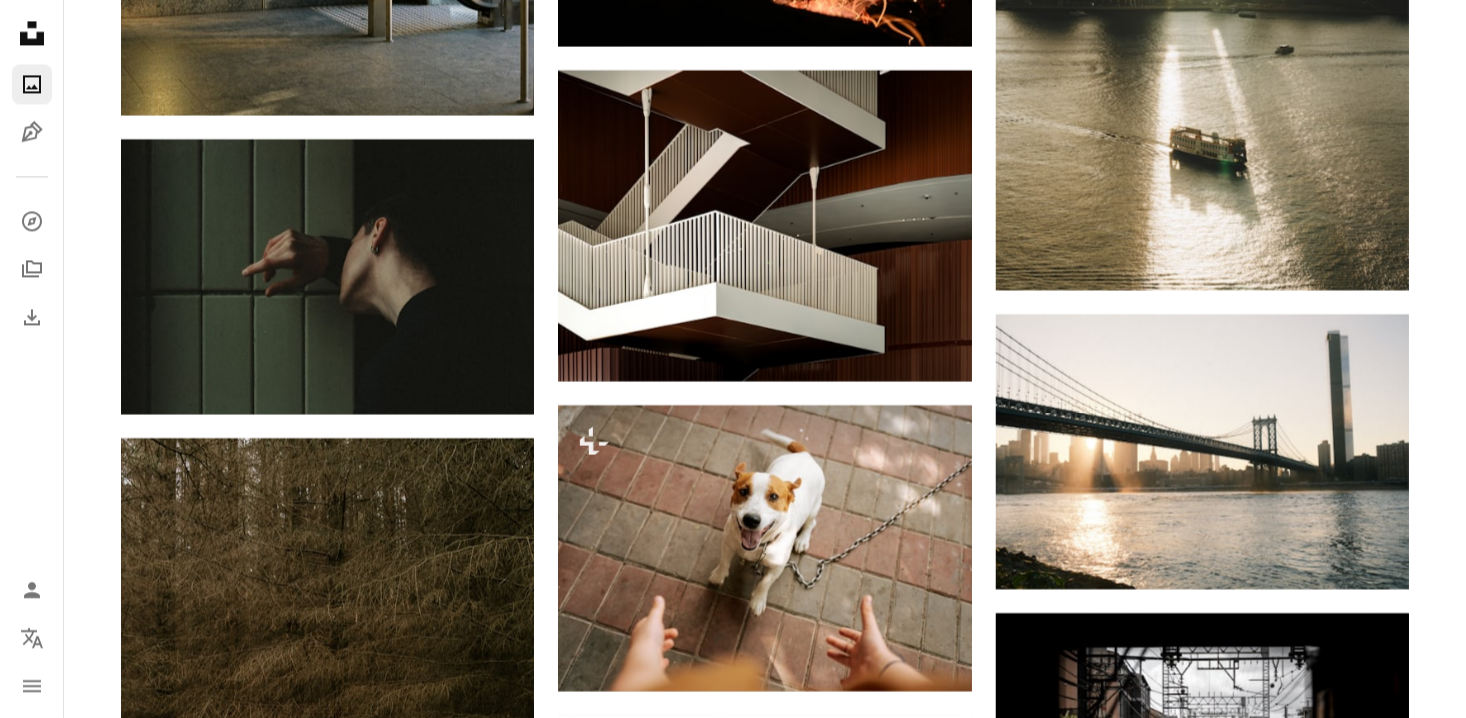 scroll, scrollTop: 0, scrollLeft: 0, axis: both 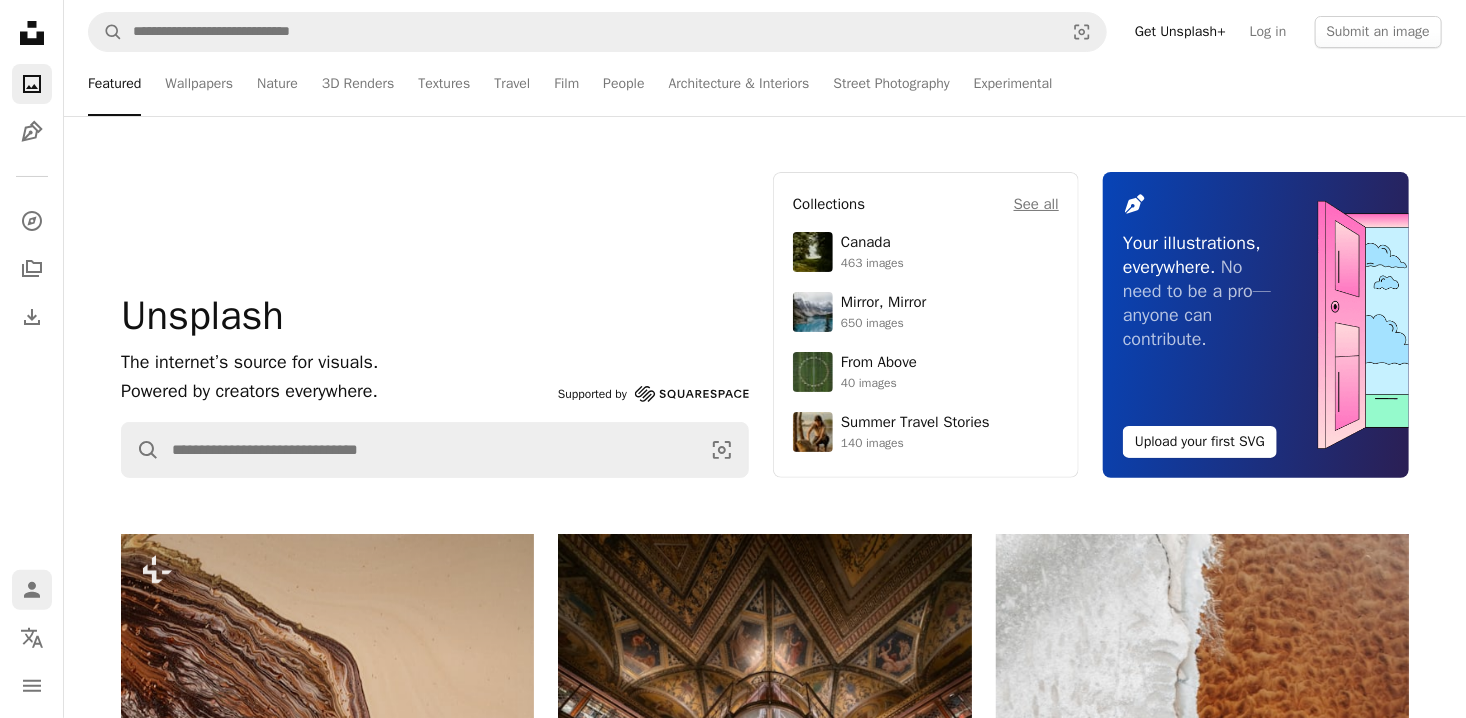 click 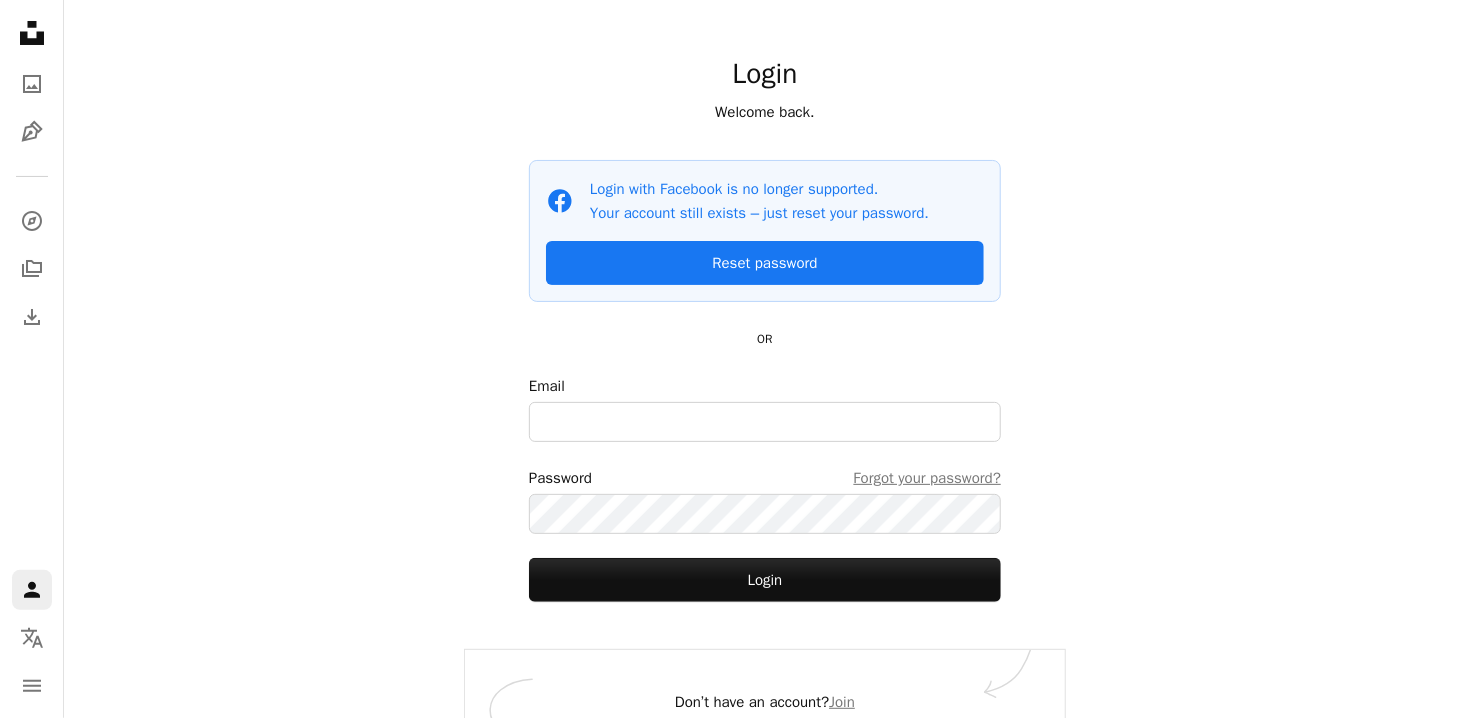 scroll, scrollTop: 91, scrollLeft: 0, axis: vertical 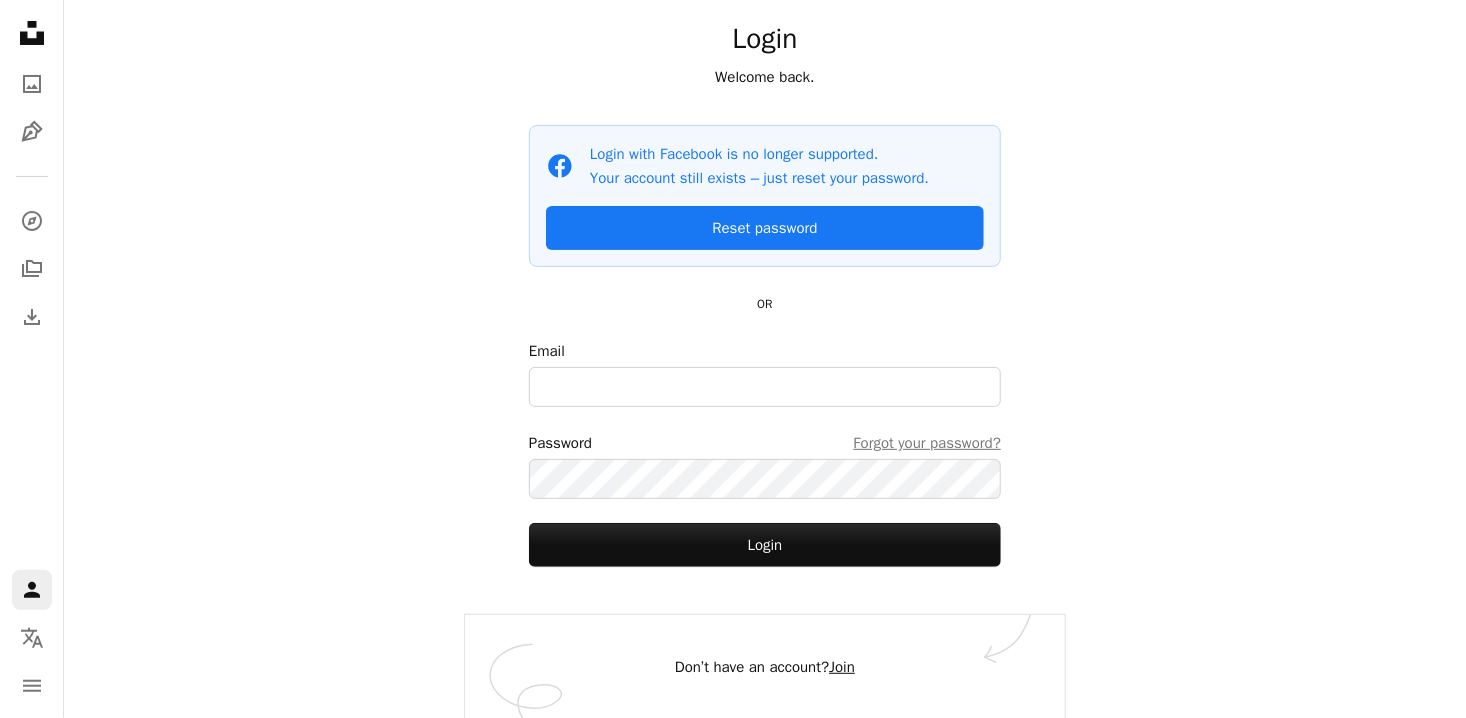 click on "Join" at bounding box center (842, 667) 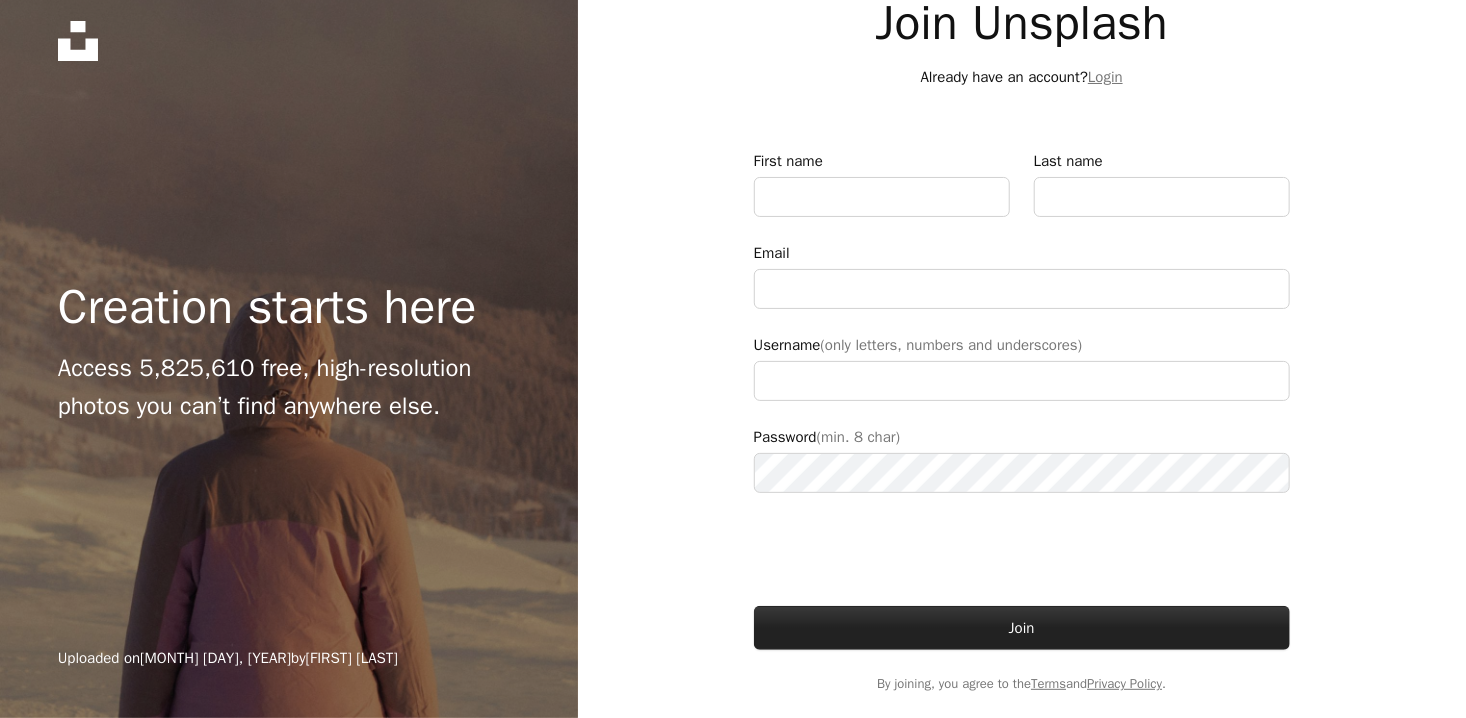 scroll, scrollTop: 0, scrollLeft: 0, axis: both 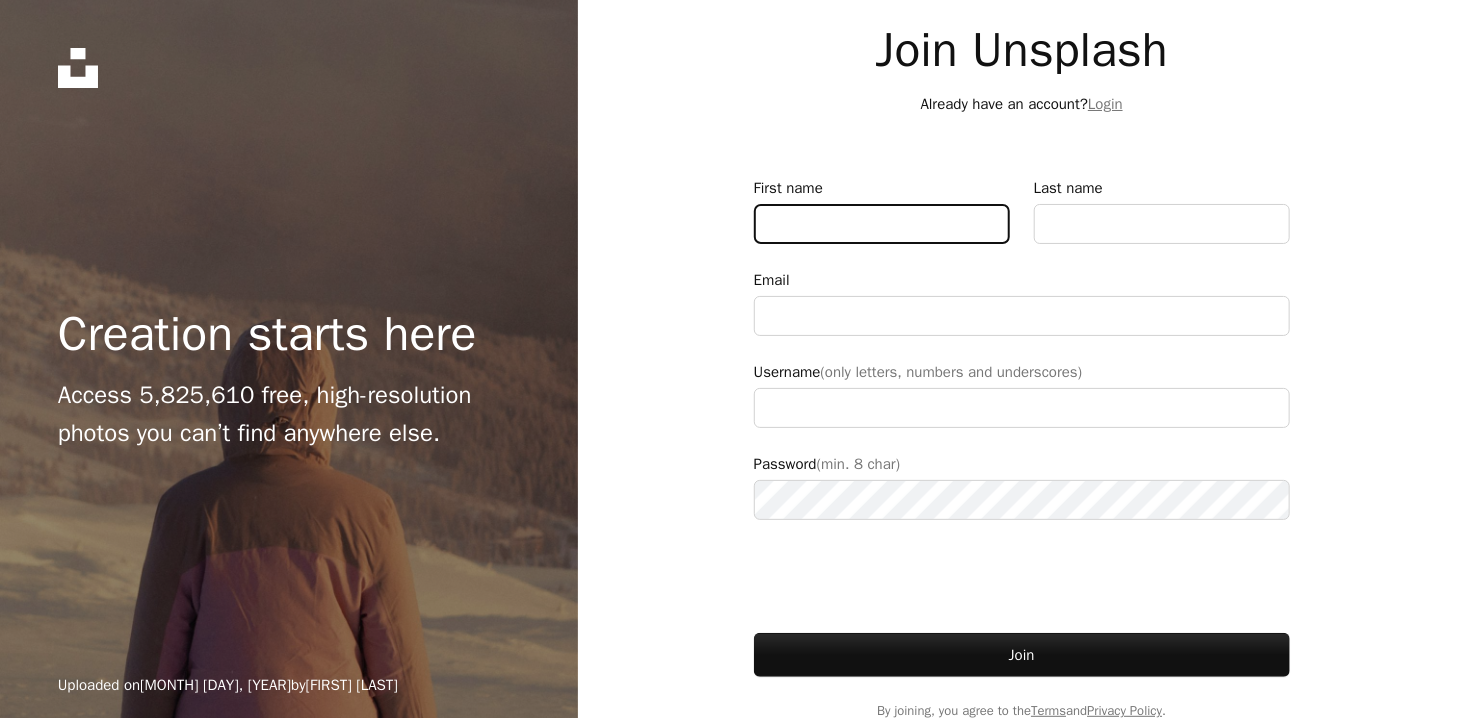 click on "First name" at bounding box center [882, 224] 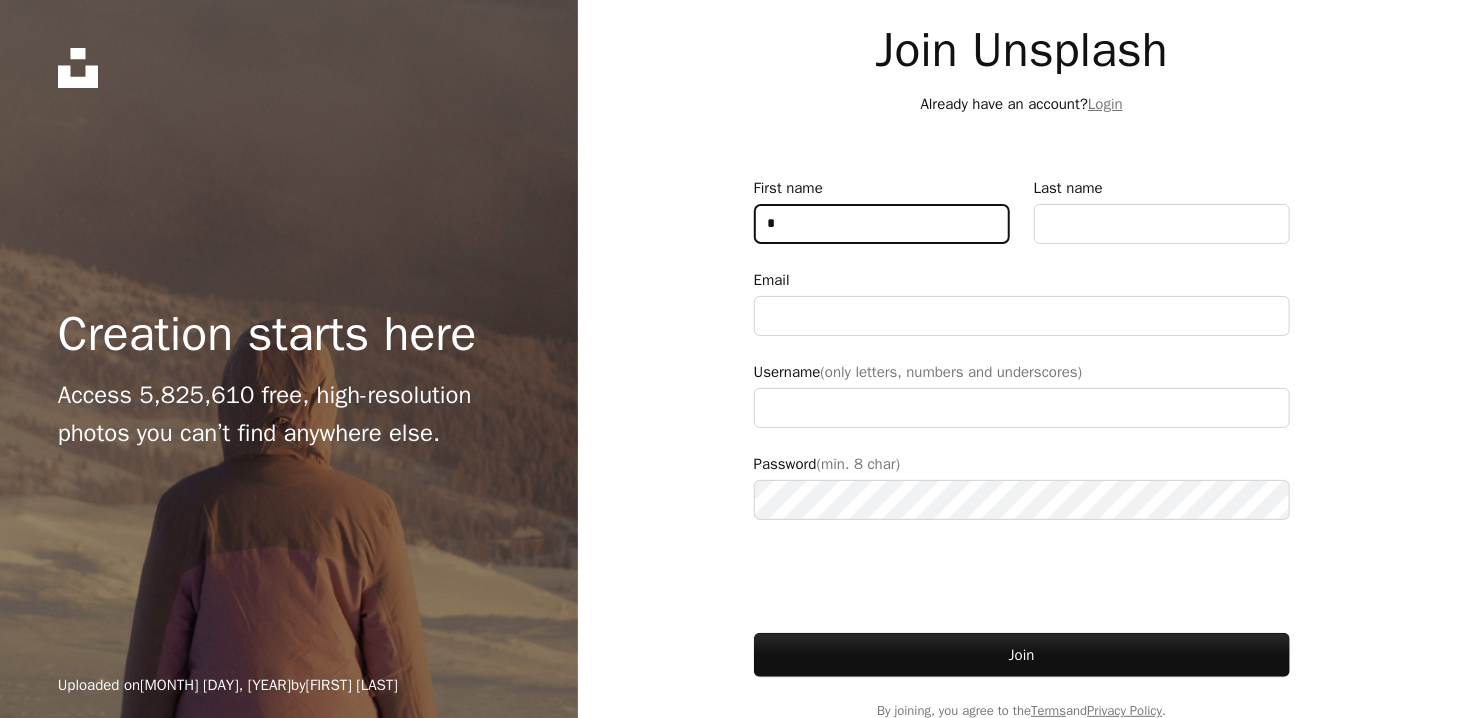 type on "**********" 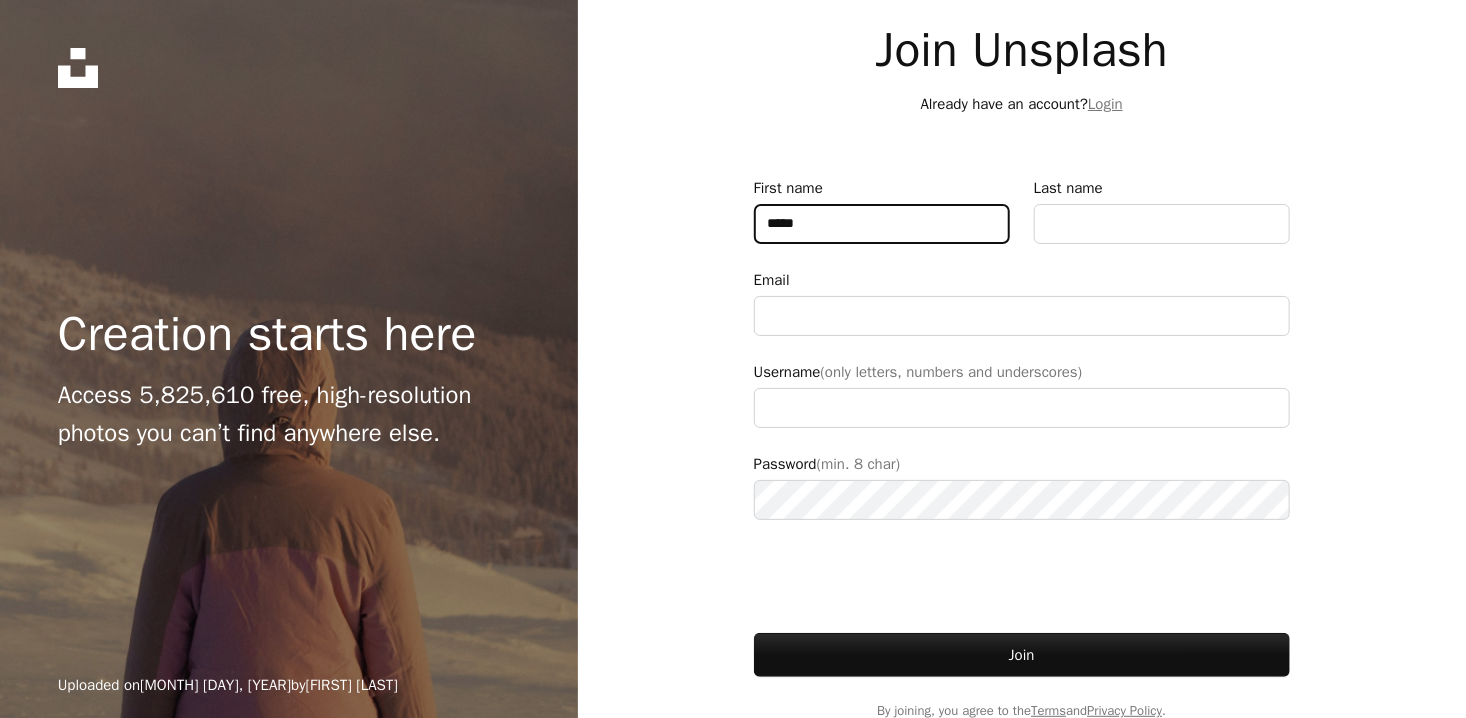 type on "*****" 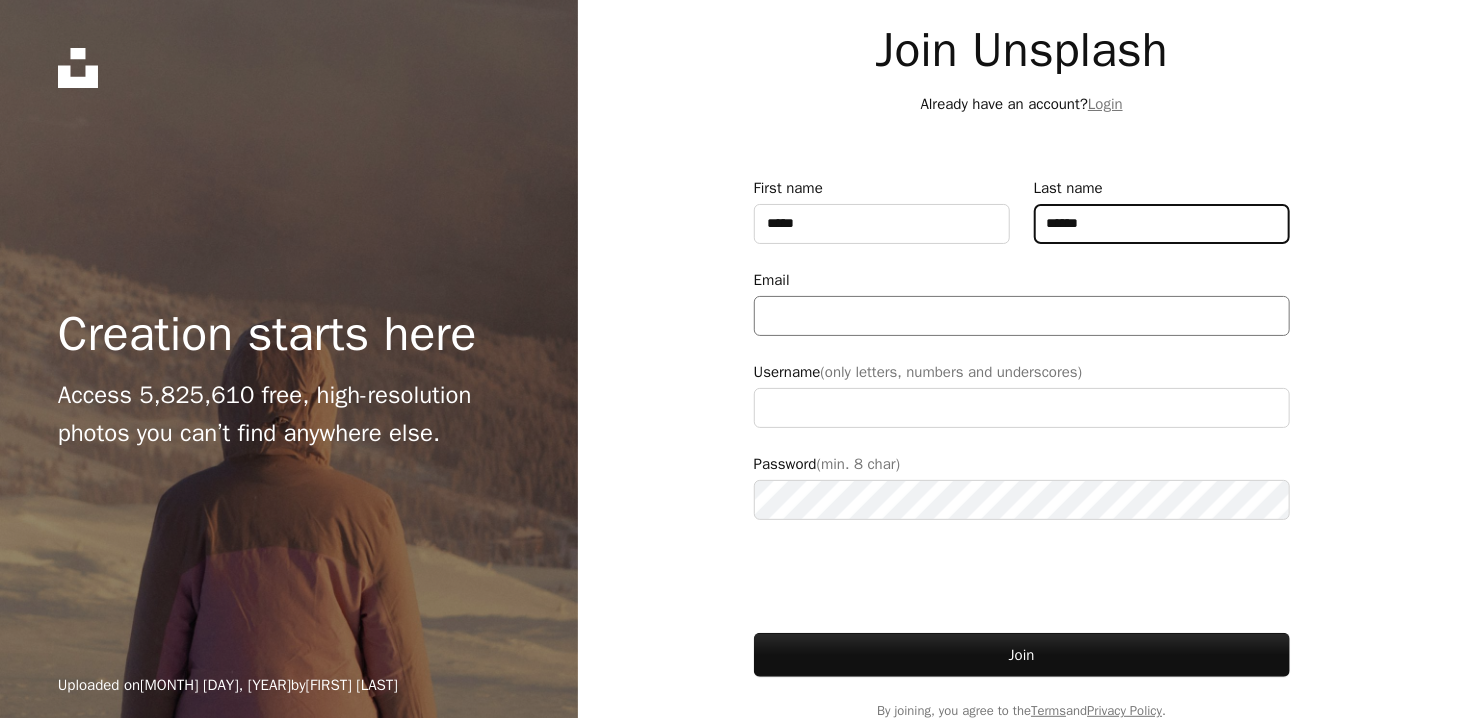 type on "******" 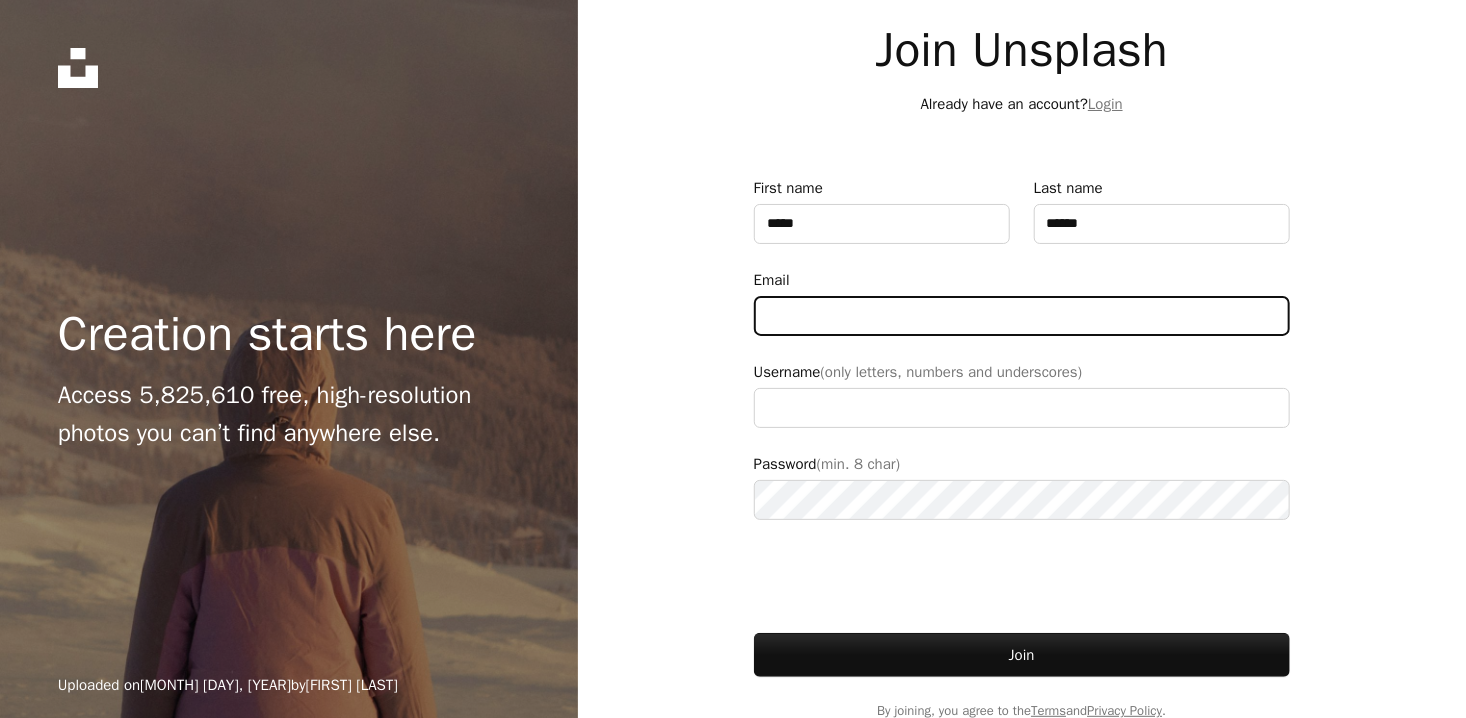 click on "Email" at bounding box center [1022, 316] 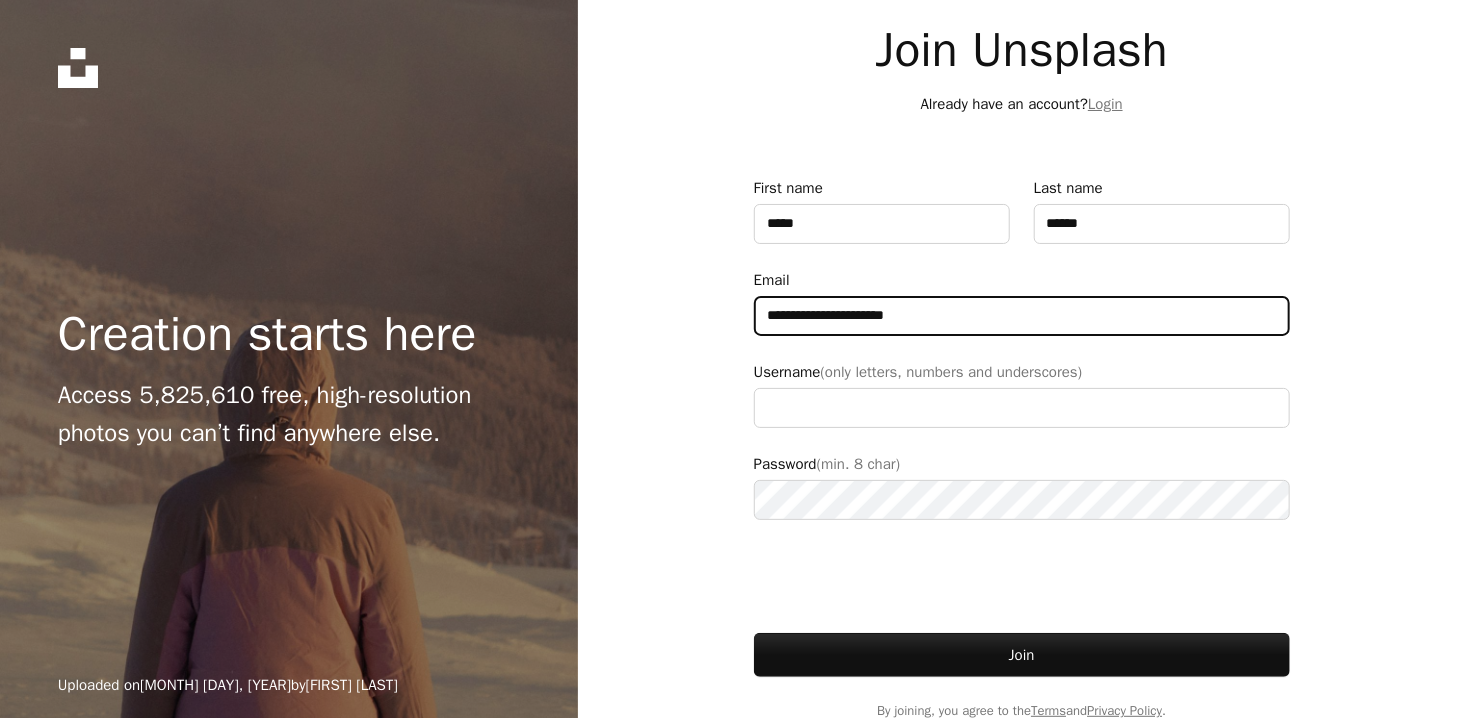type on "**********" 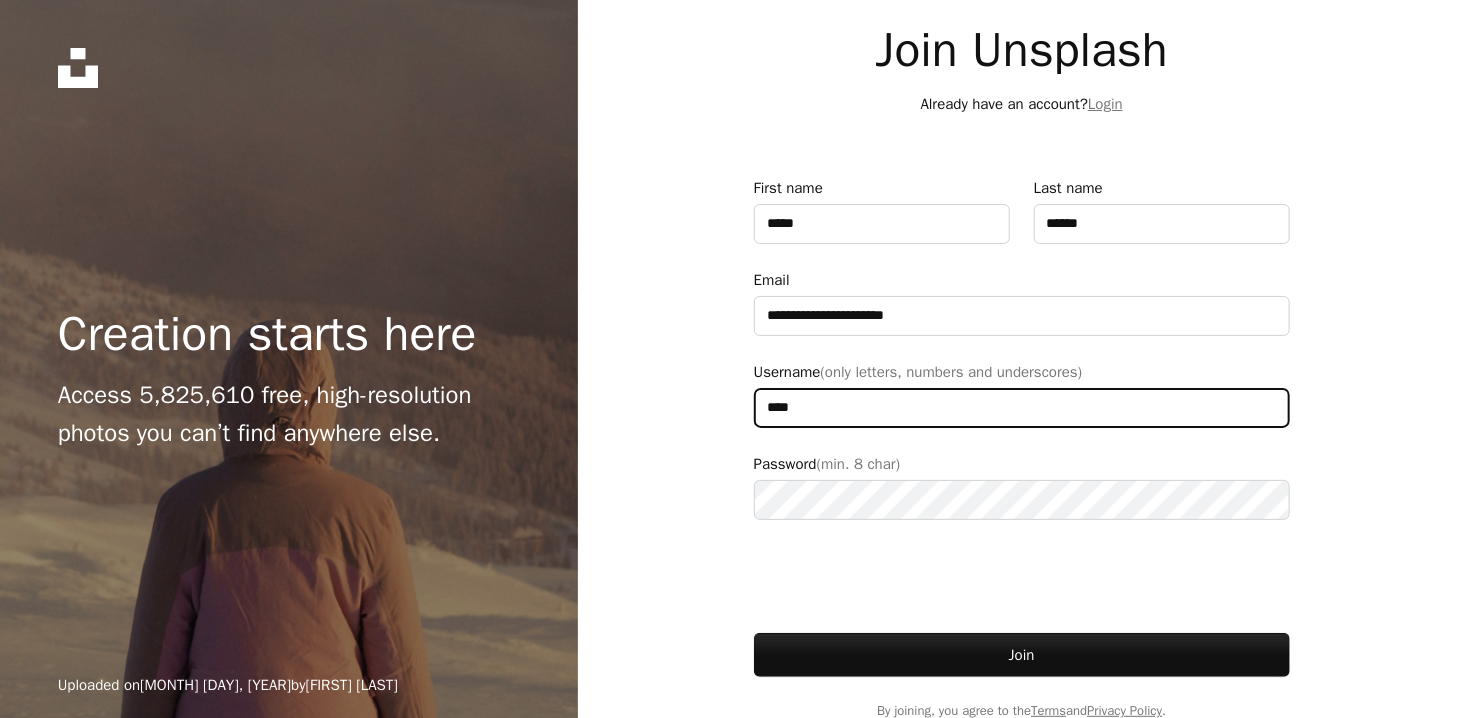 type on "****" 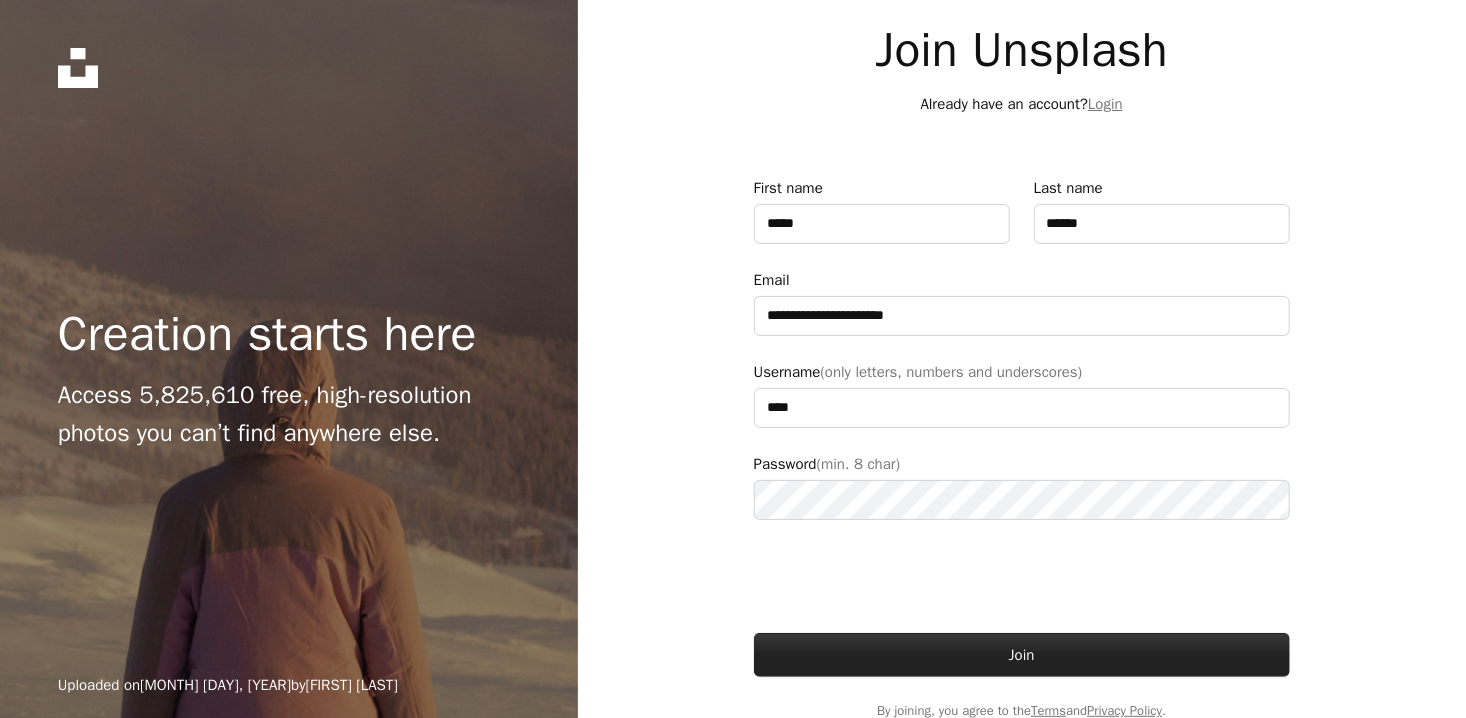 click on "Join" at bounding box center (1022, 655) 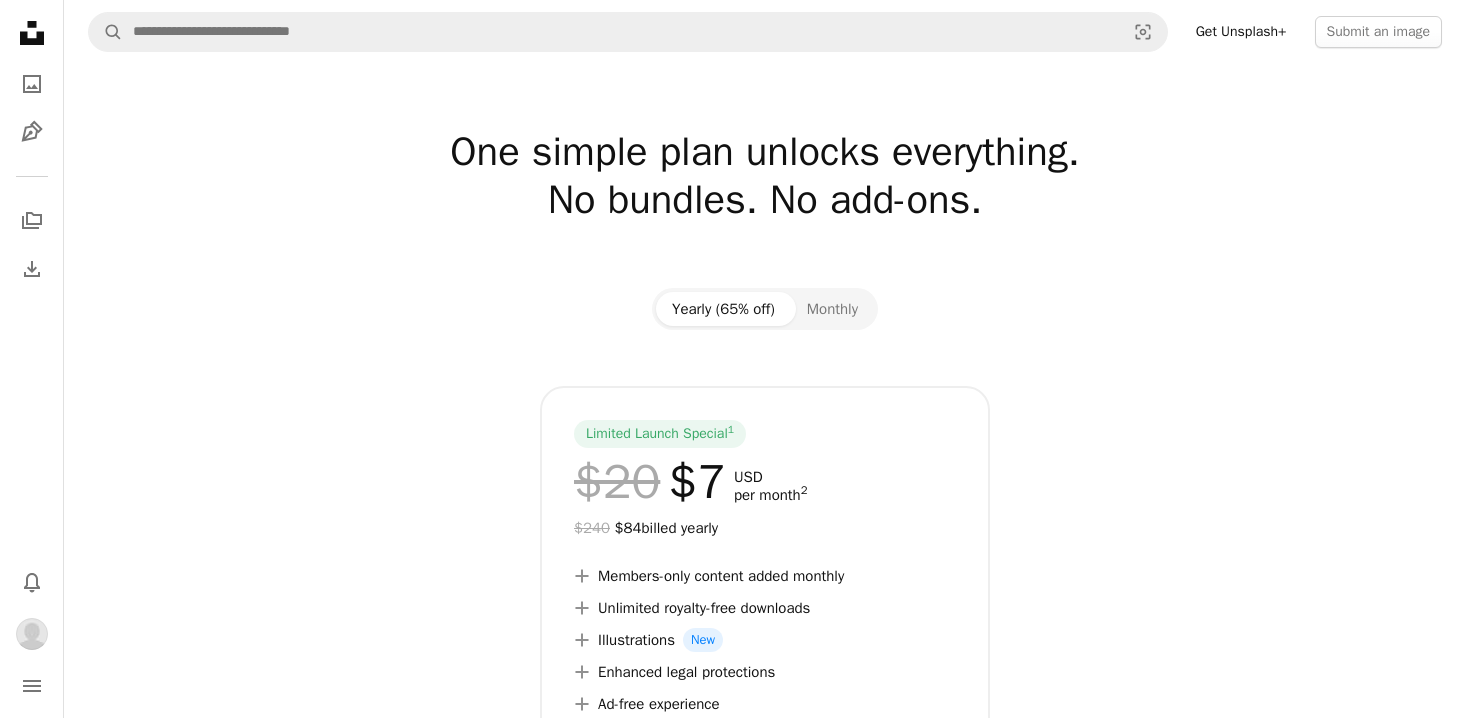scroll, scrollTop: 0, scrollLeft: 0, axis: both 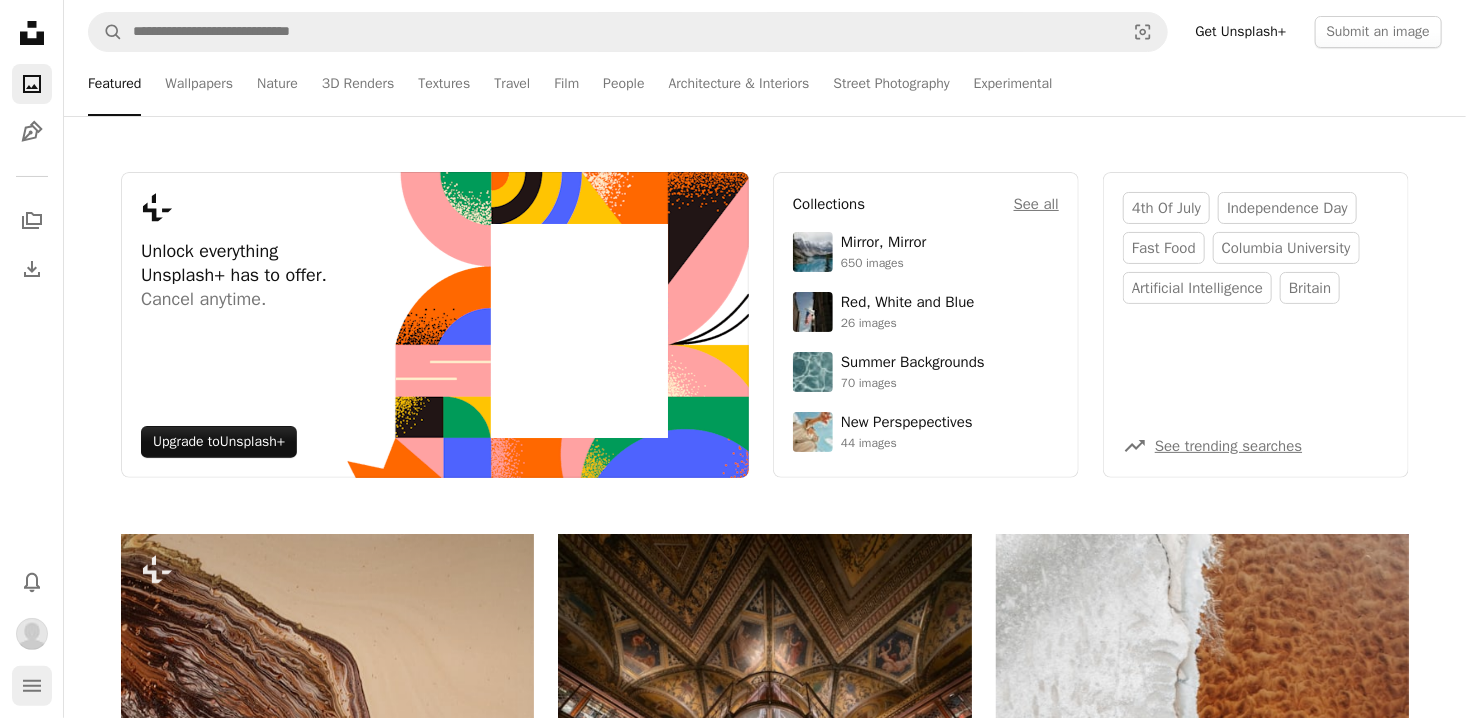 click on "navigation menu" at bounding box center (32, 686) 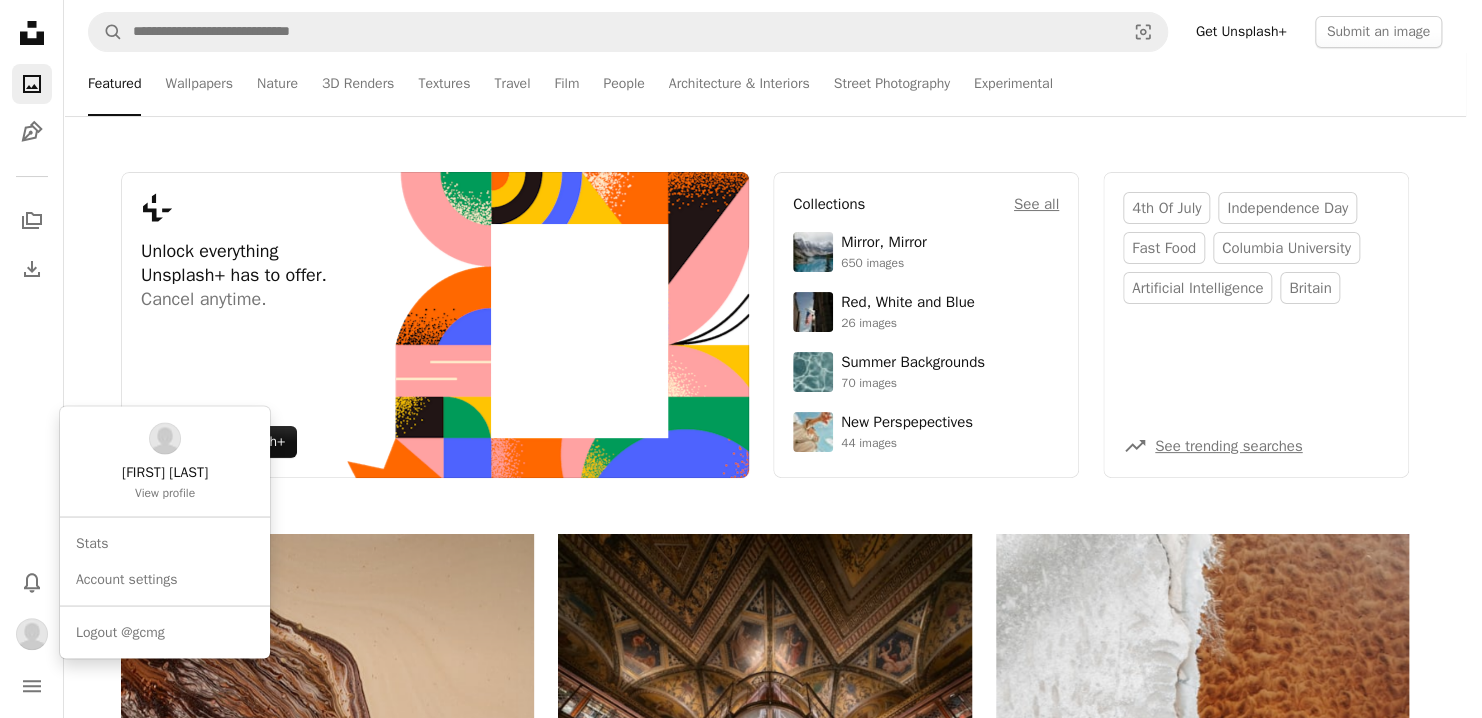 click at bounding box center (32, 634) 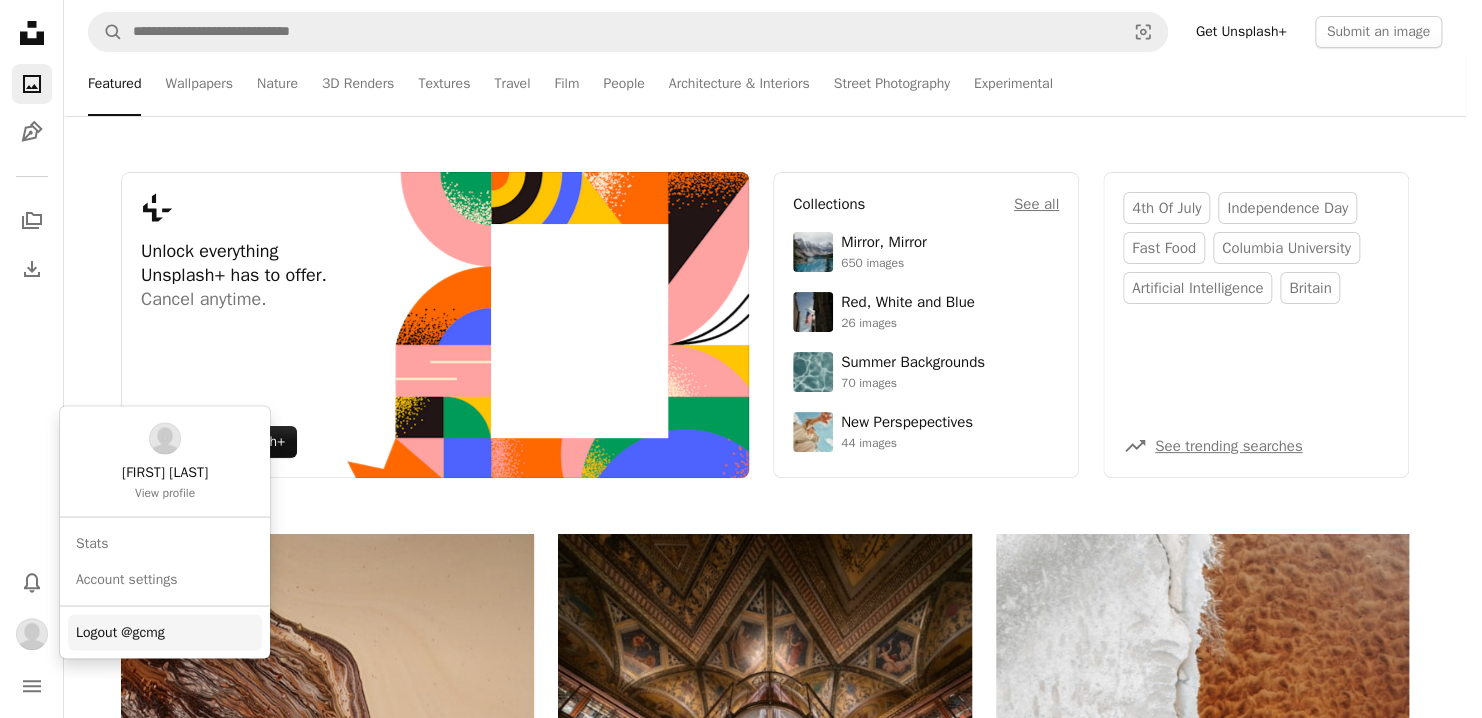click on "Logout @gcmg" at bounding box center [120, 632] 